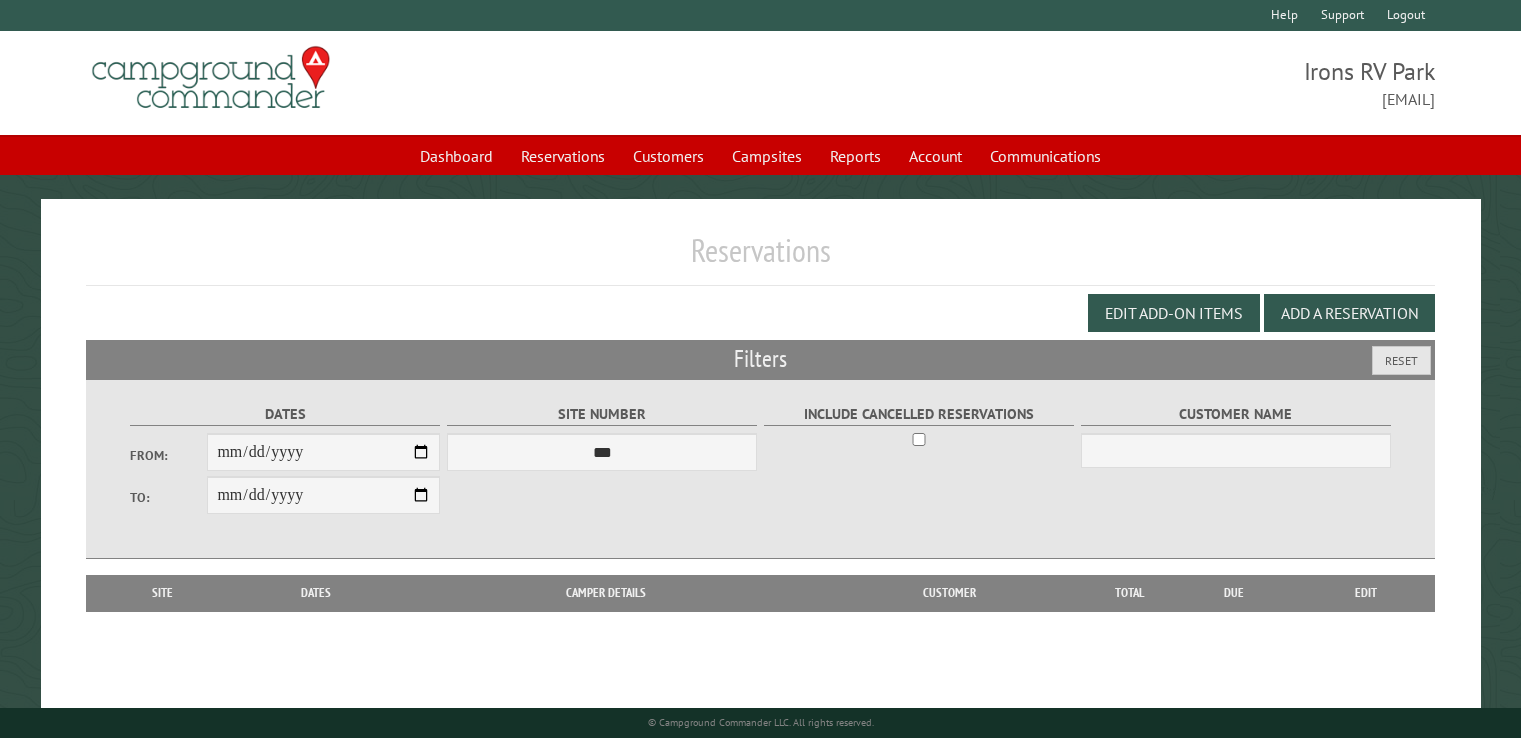 scroll, scrollTop: 0, scrollLeft: 0, axis: both 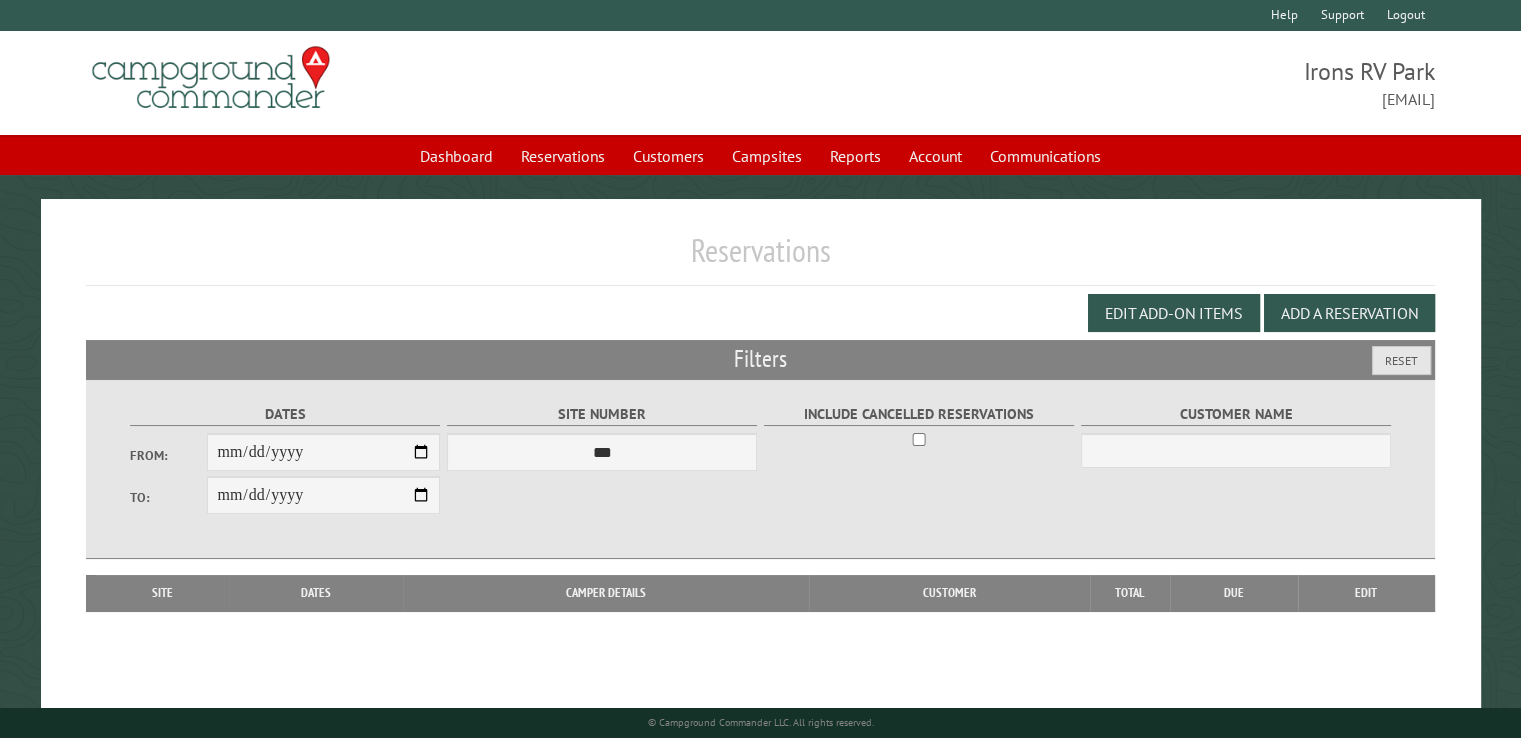 type on "**********" 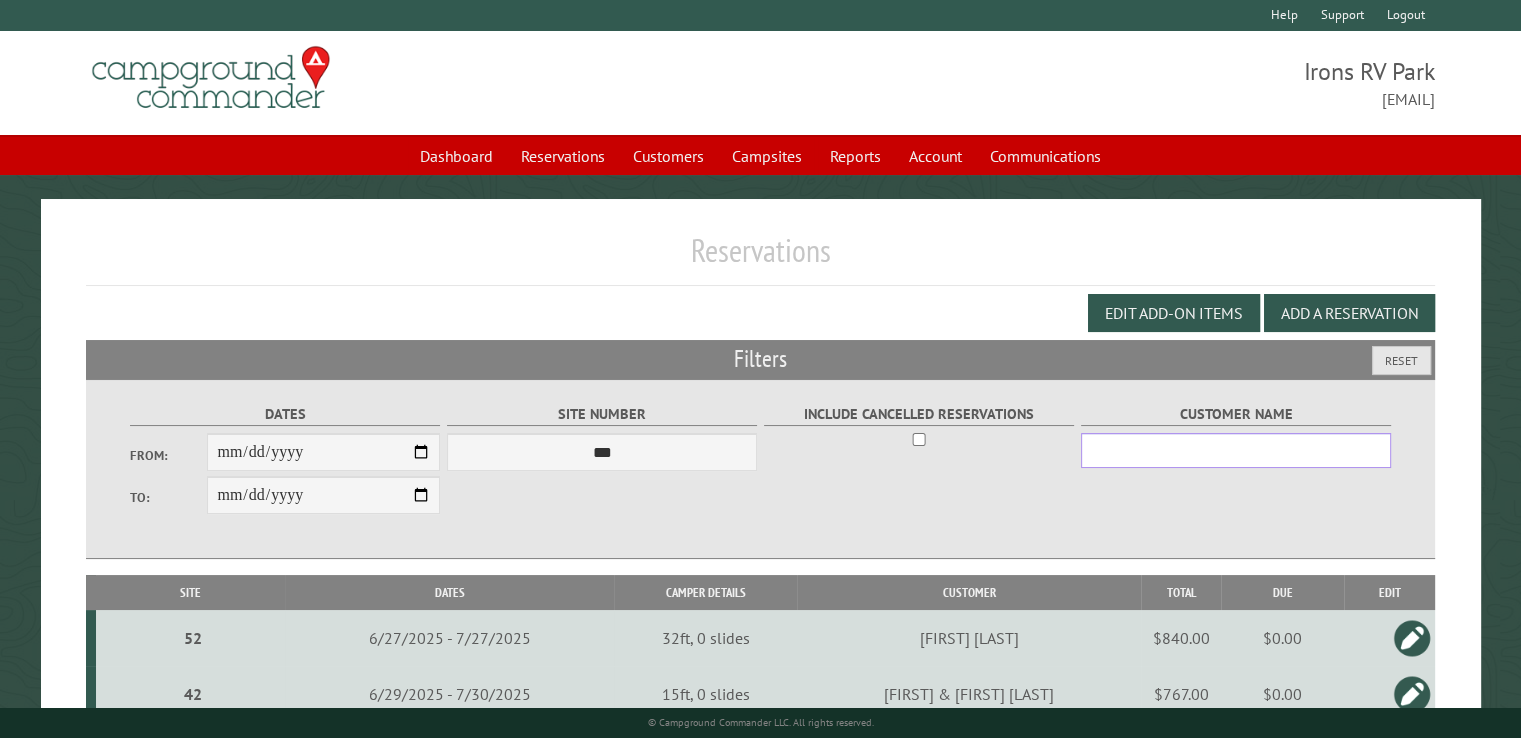 click on "Customer Name" at bounding box center [1236, 450] 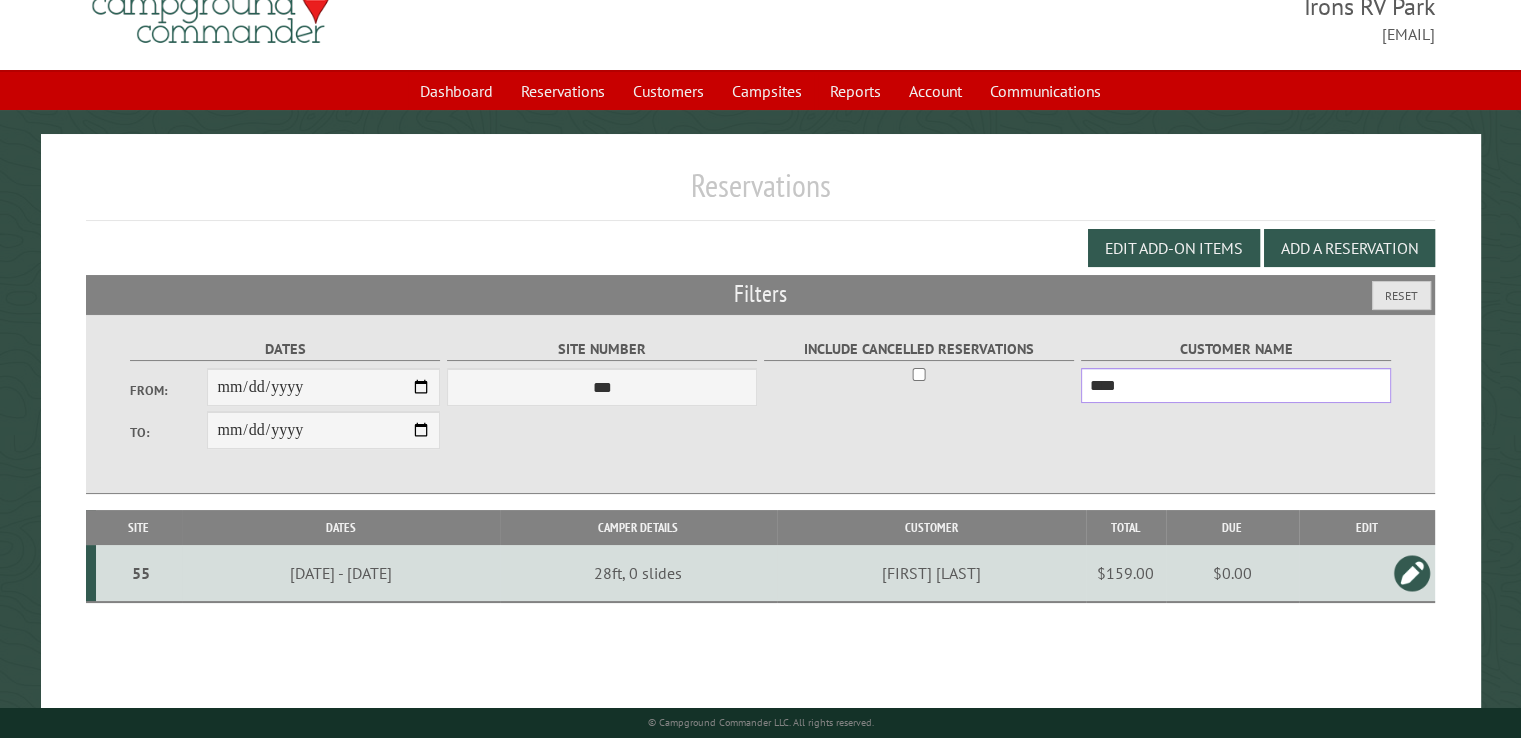 scroll, scrollTop: 99, scrollLeft: 0, axis: vertical 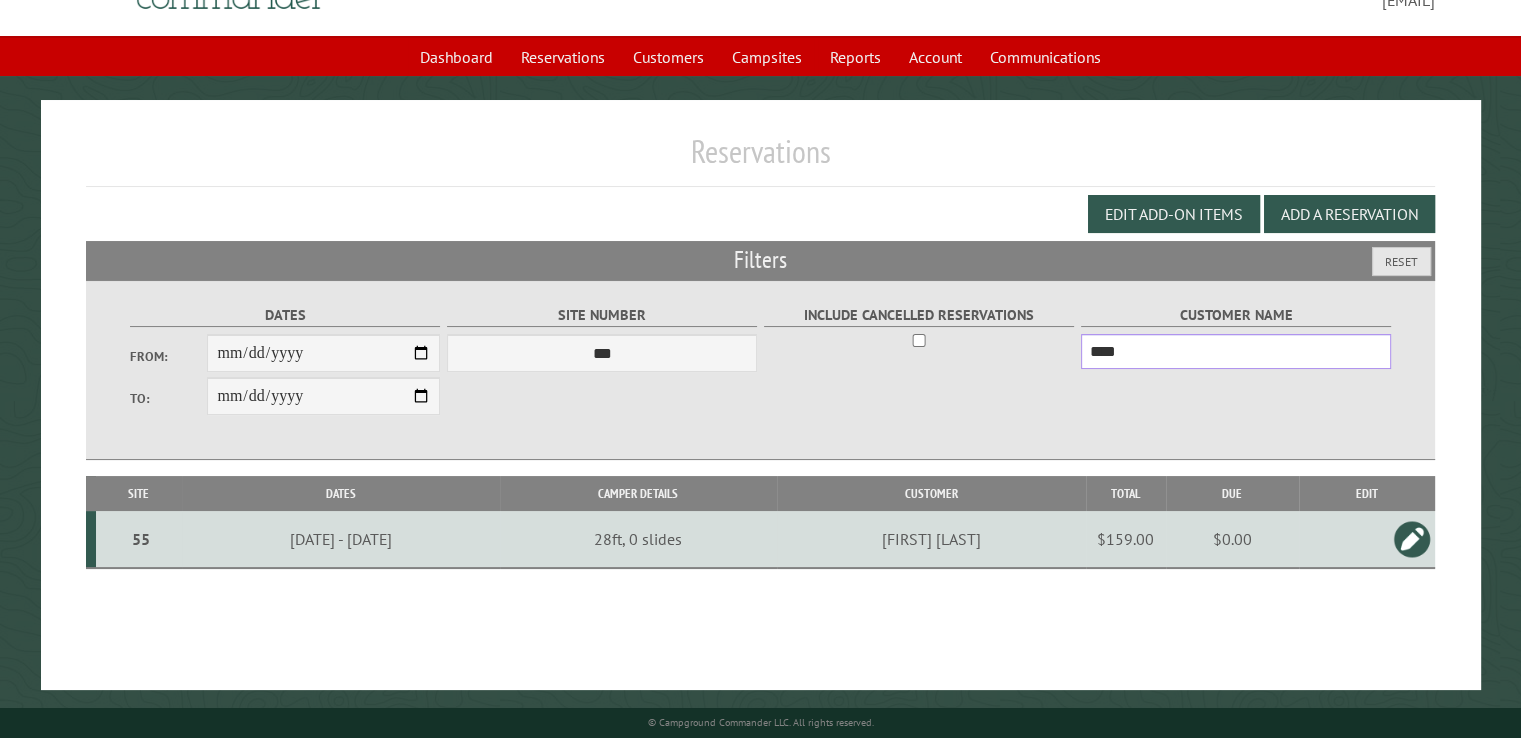 type on "****" 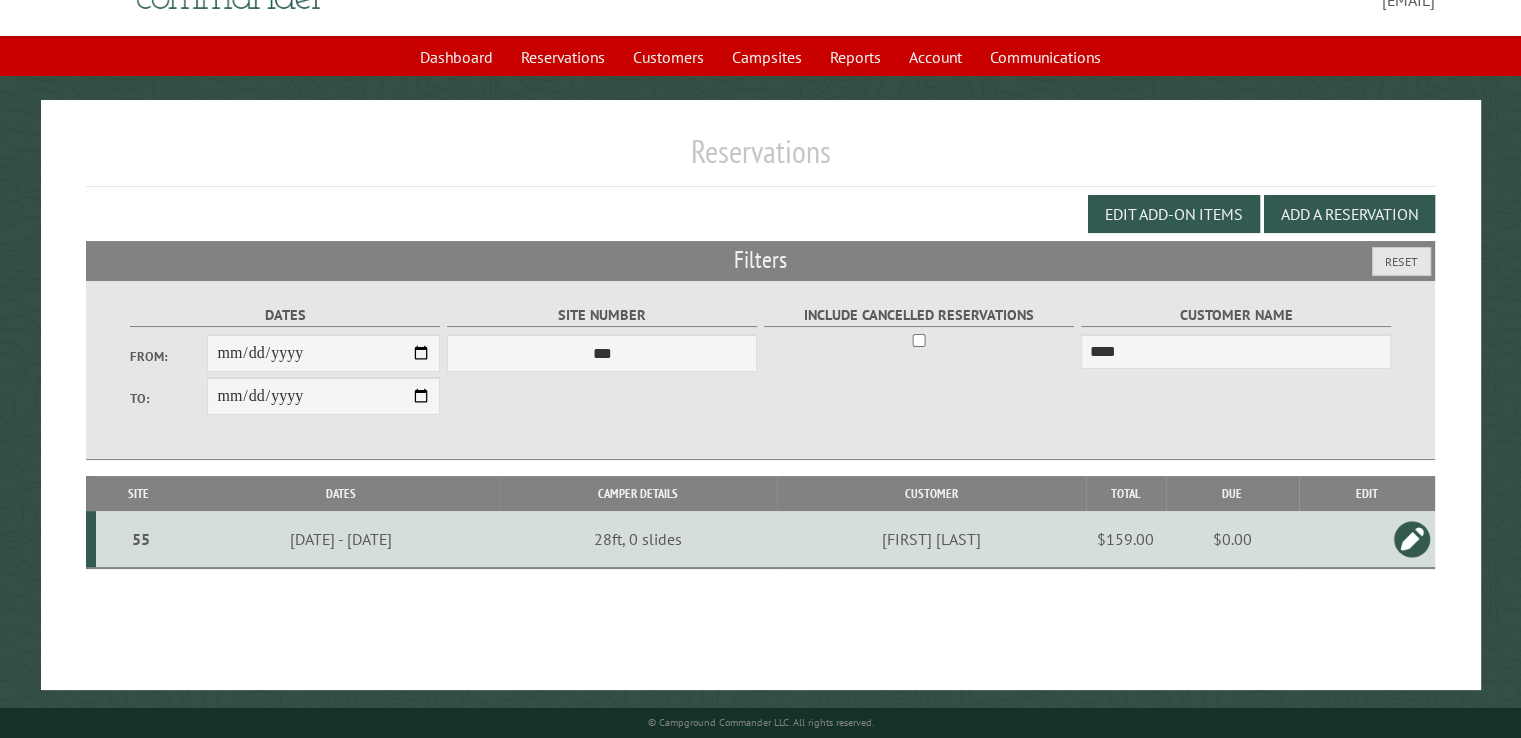 click on "$0.00" at bounding box center [1232, 539] 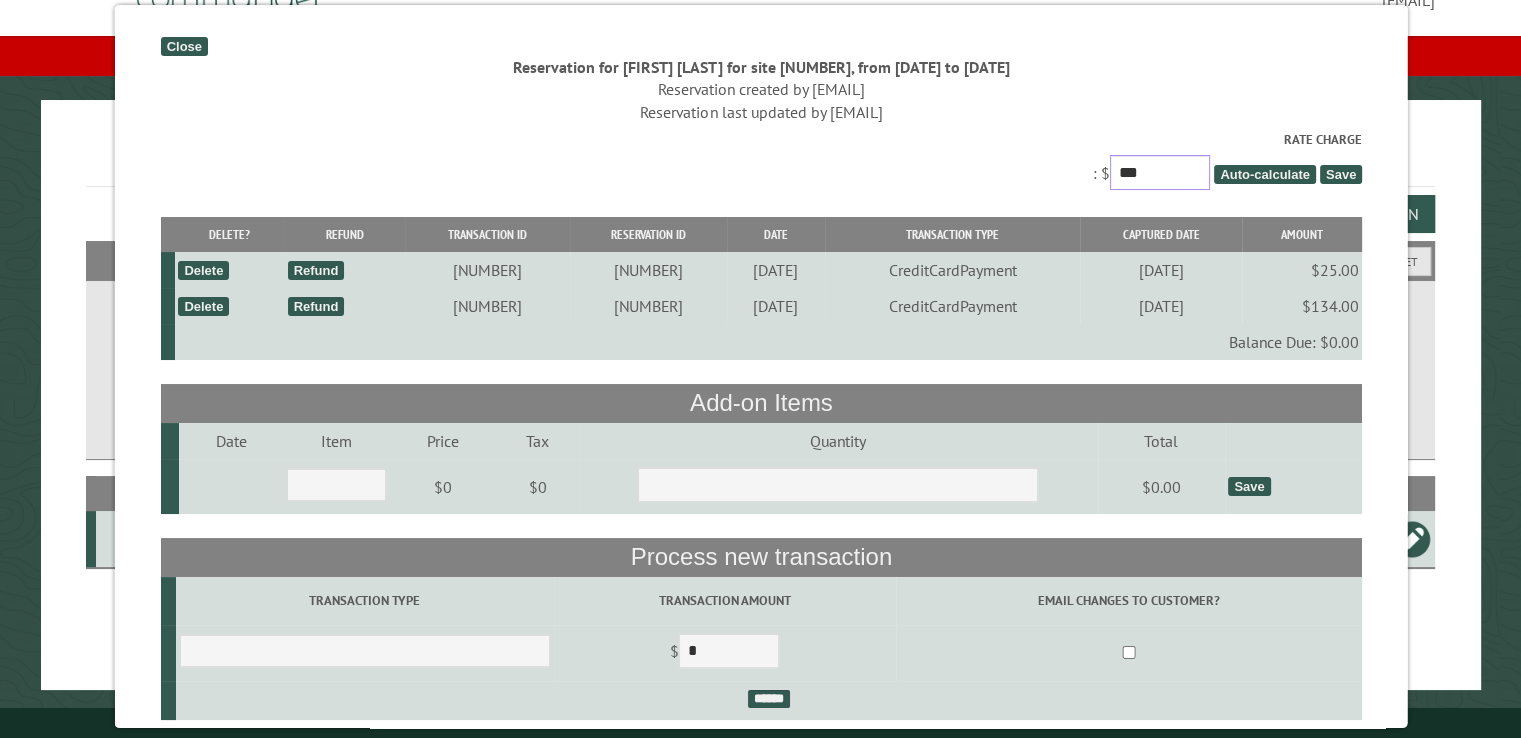 drag, startPoint x: 1170, startPoint y: 173, endPoint x: 1092, endPoint y: 177, distance: 78.10249 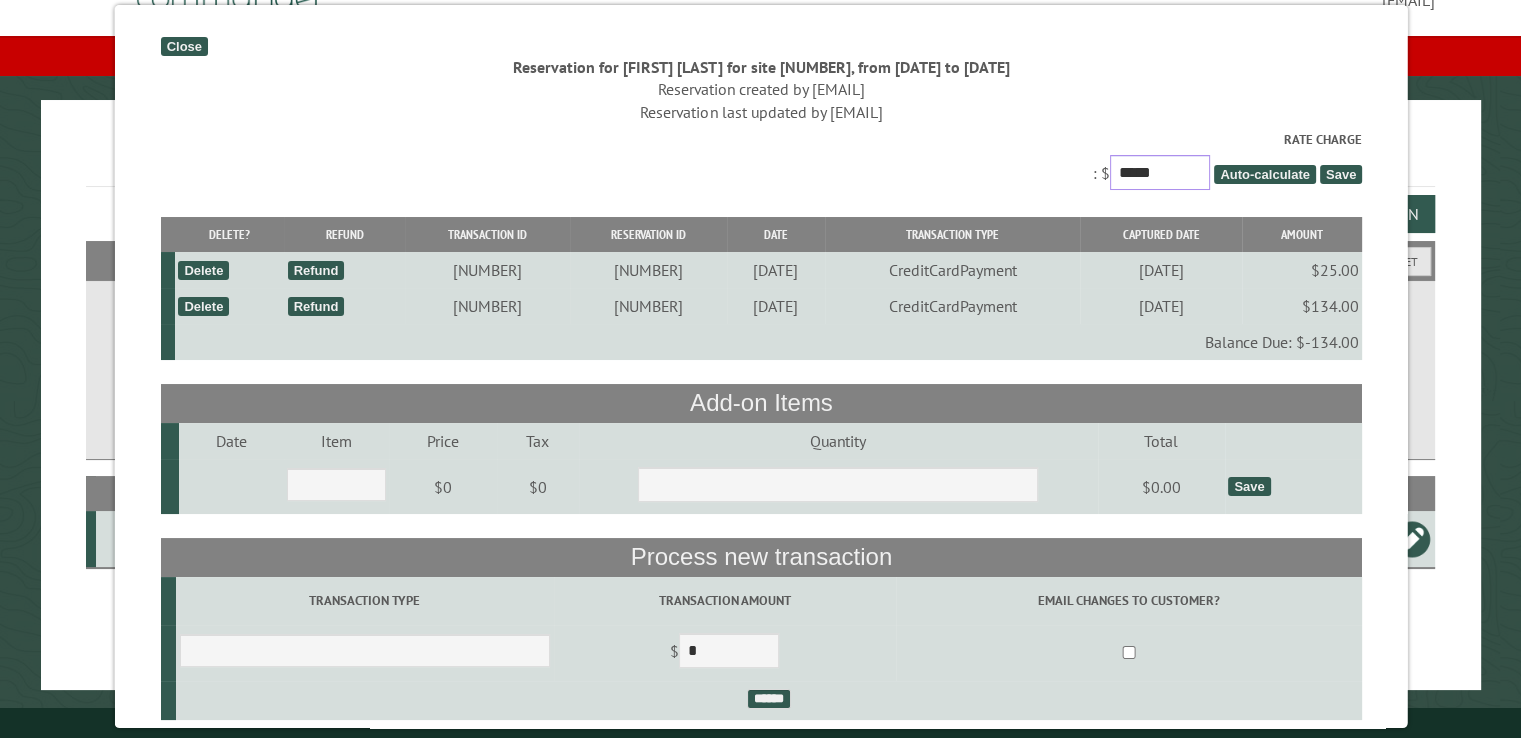 type on "*****" 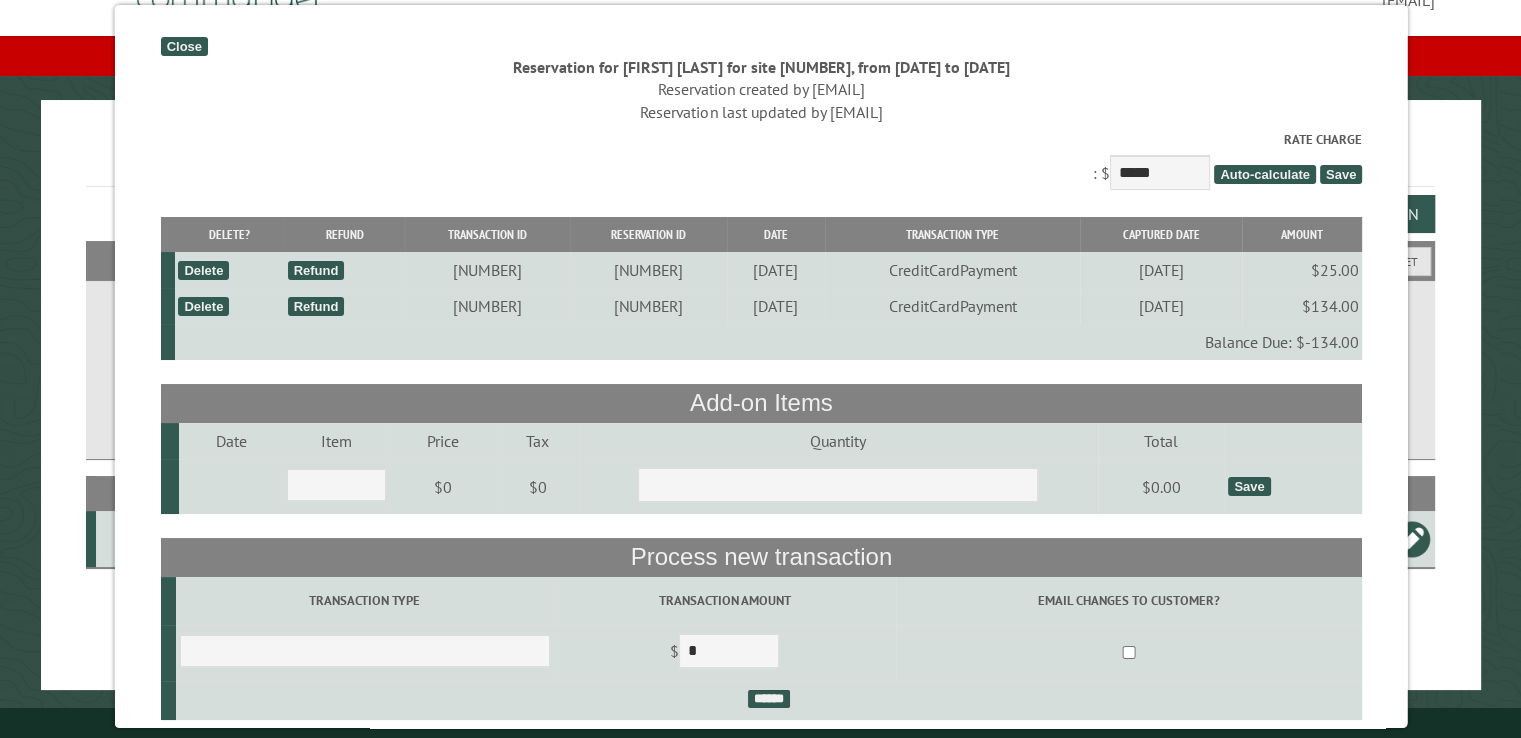 click on "Save" at bounding box center [1340, 174] 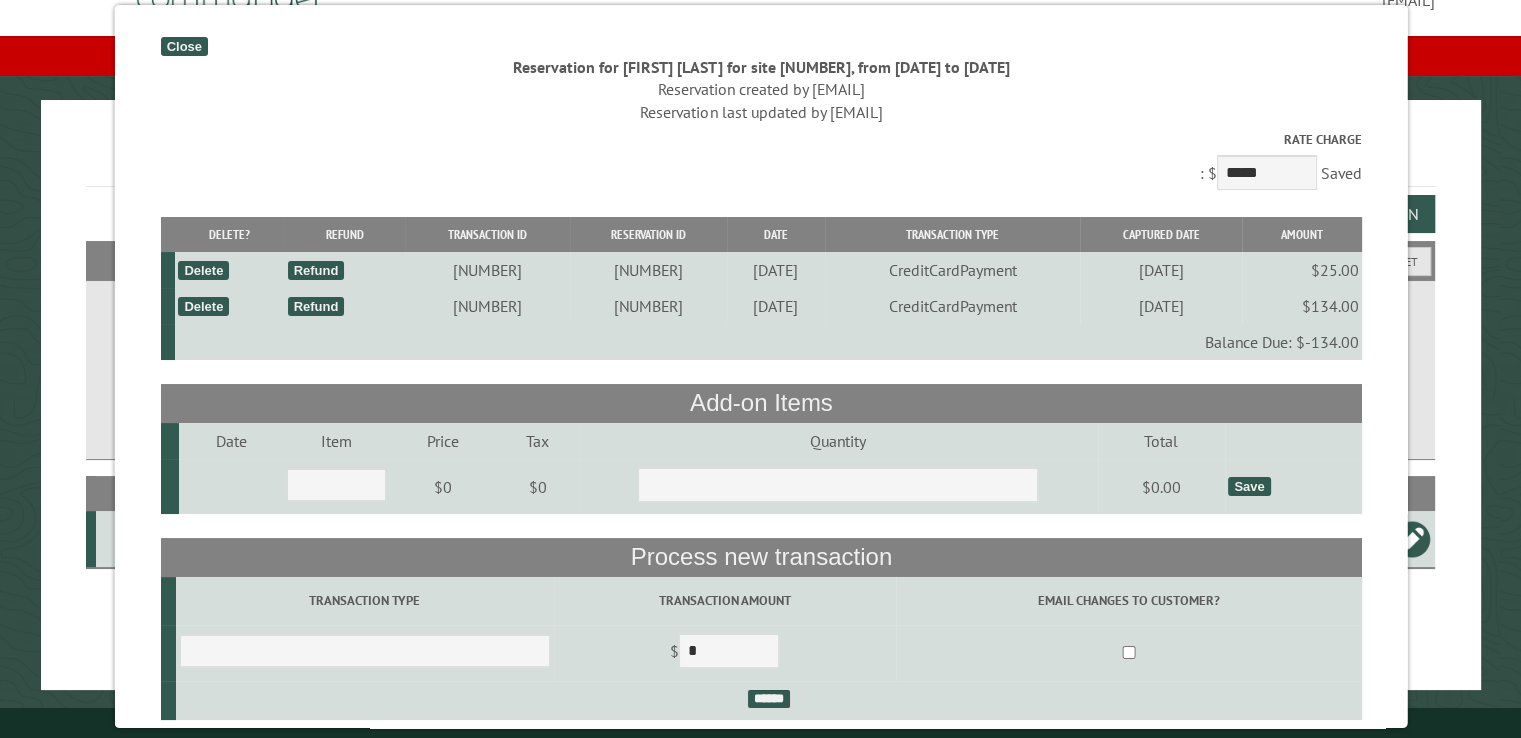 scroll, scrollTop: 100, scrollLeft: 0, axis: vertical 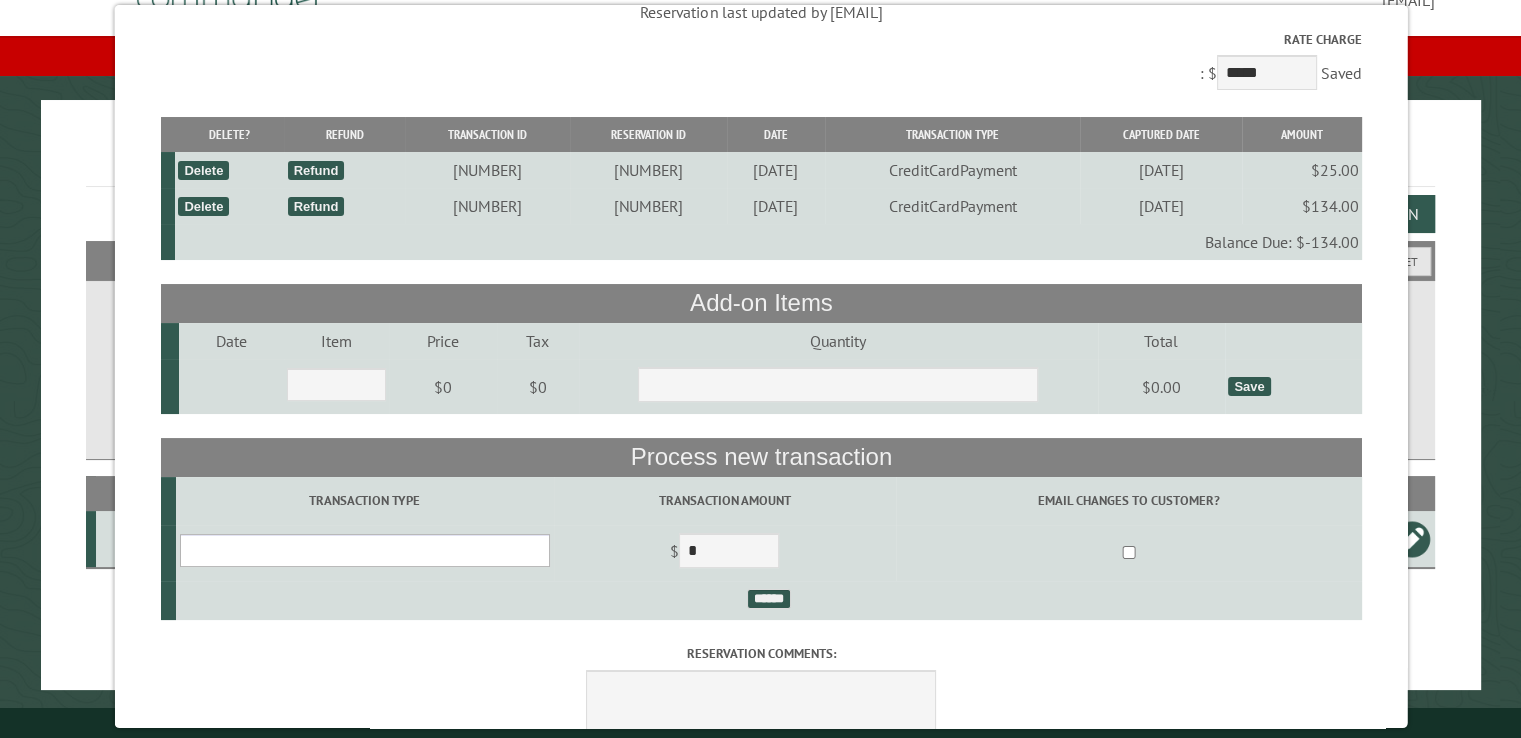click on "**********" at bounding box center [364, 550] 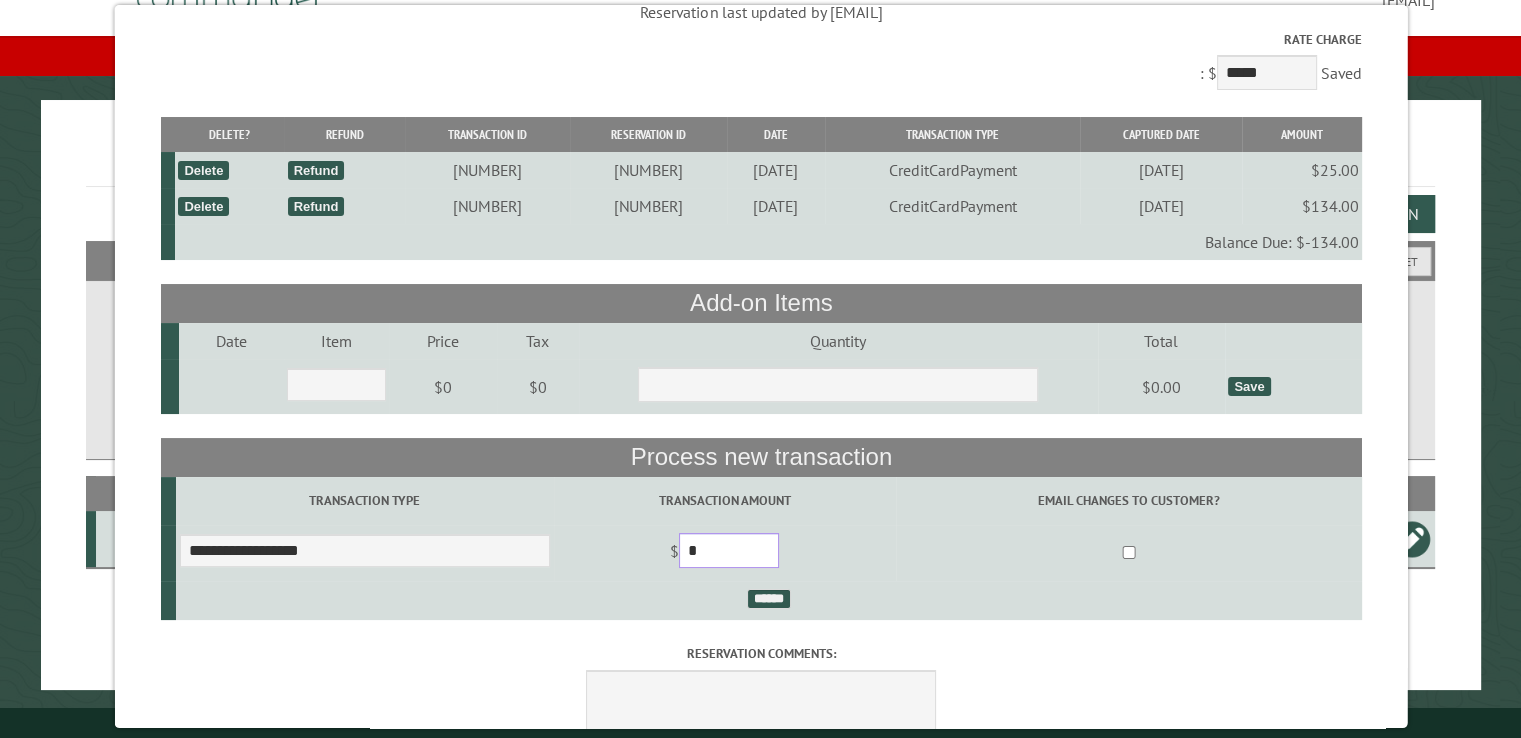 click on "*" at bounding box center [728, 550] 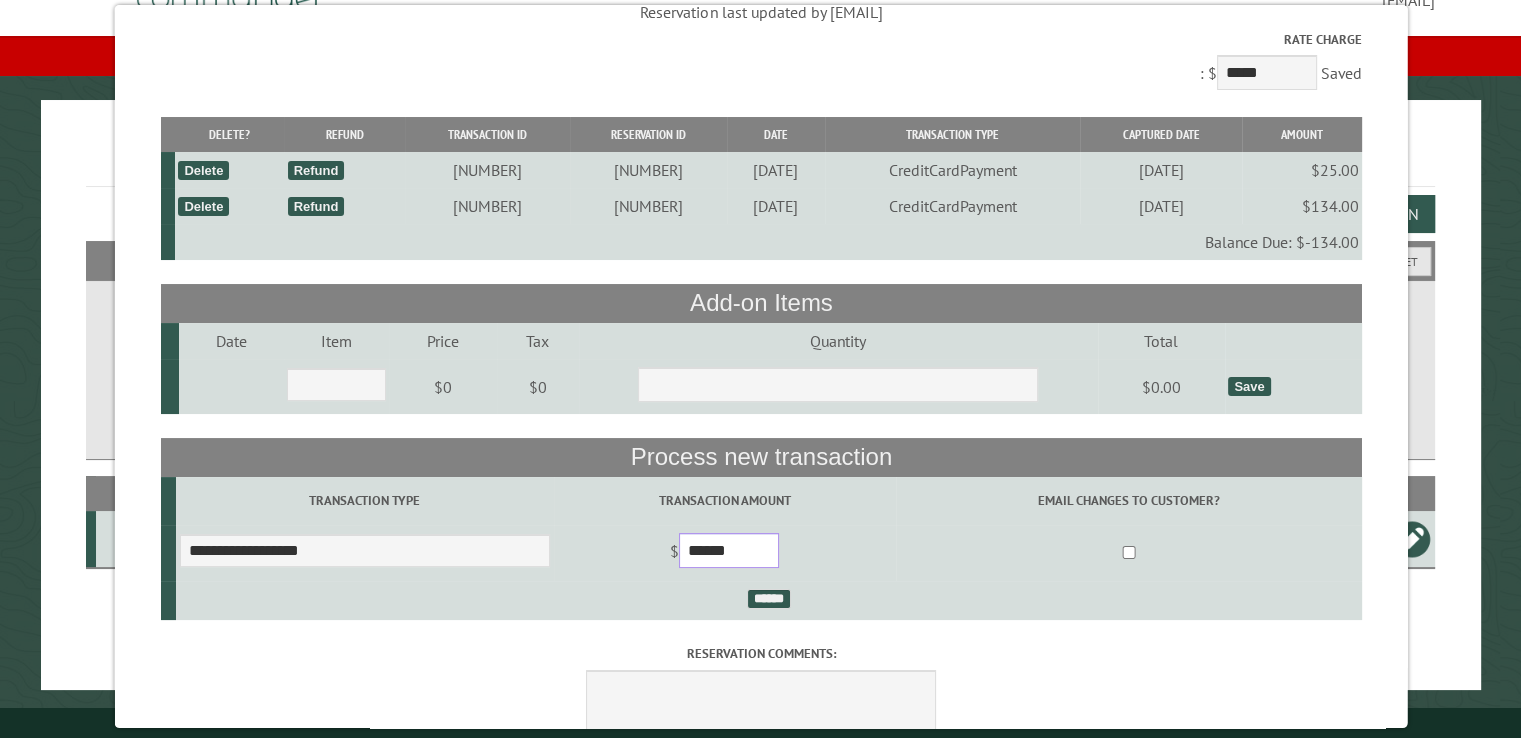 type on "******" 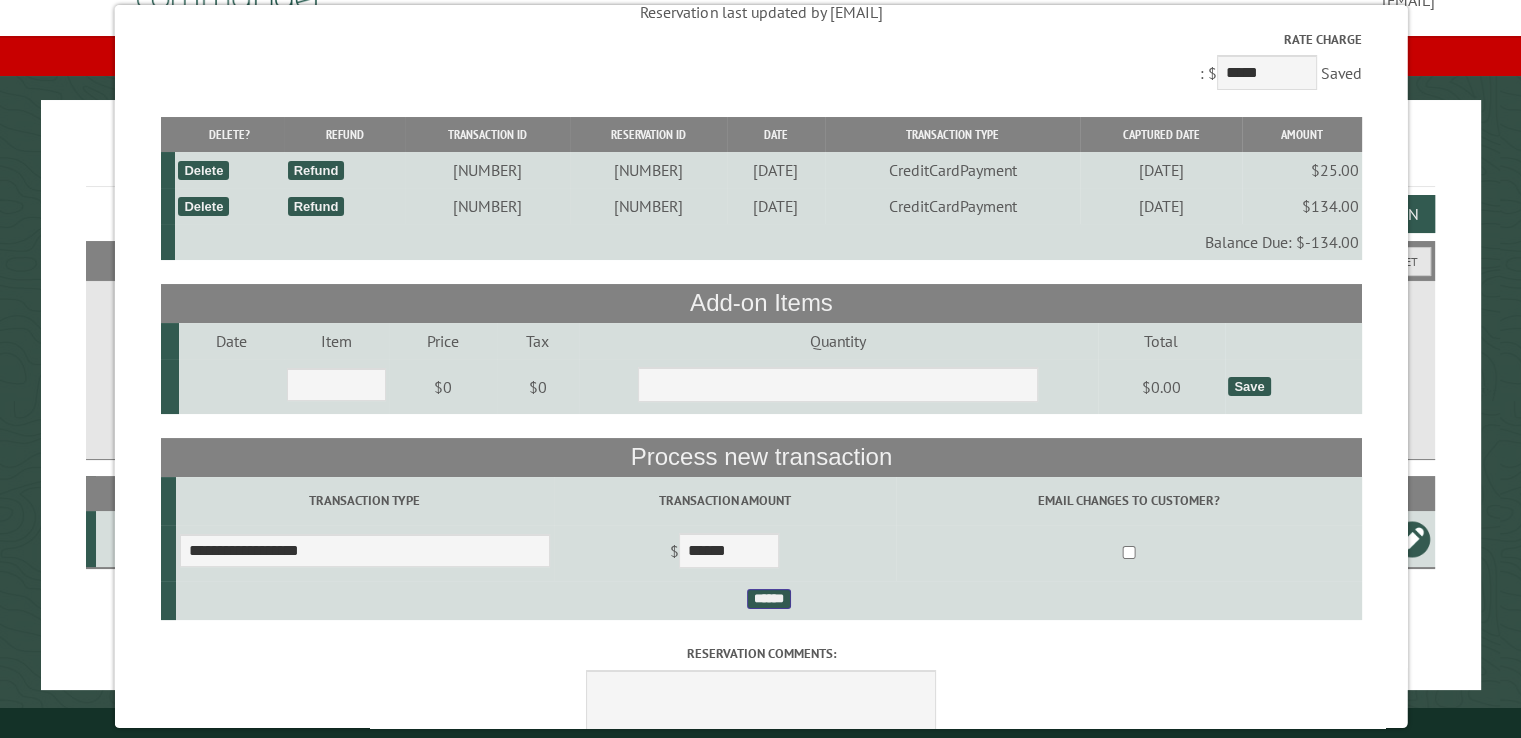 click on "******" at bounding box center [768, 599] 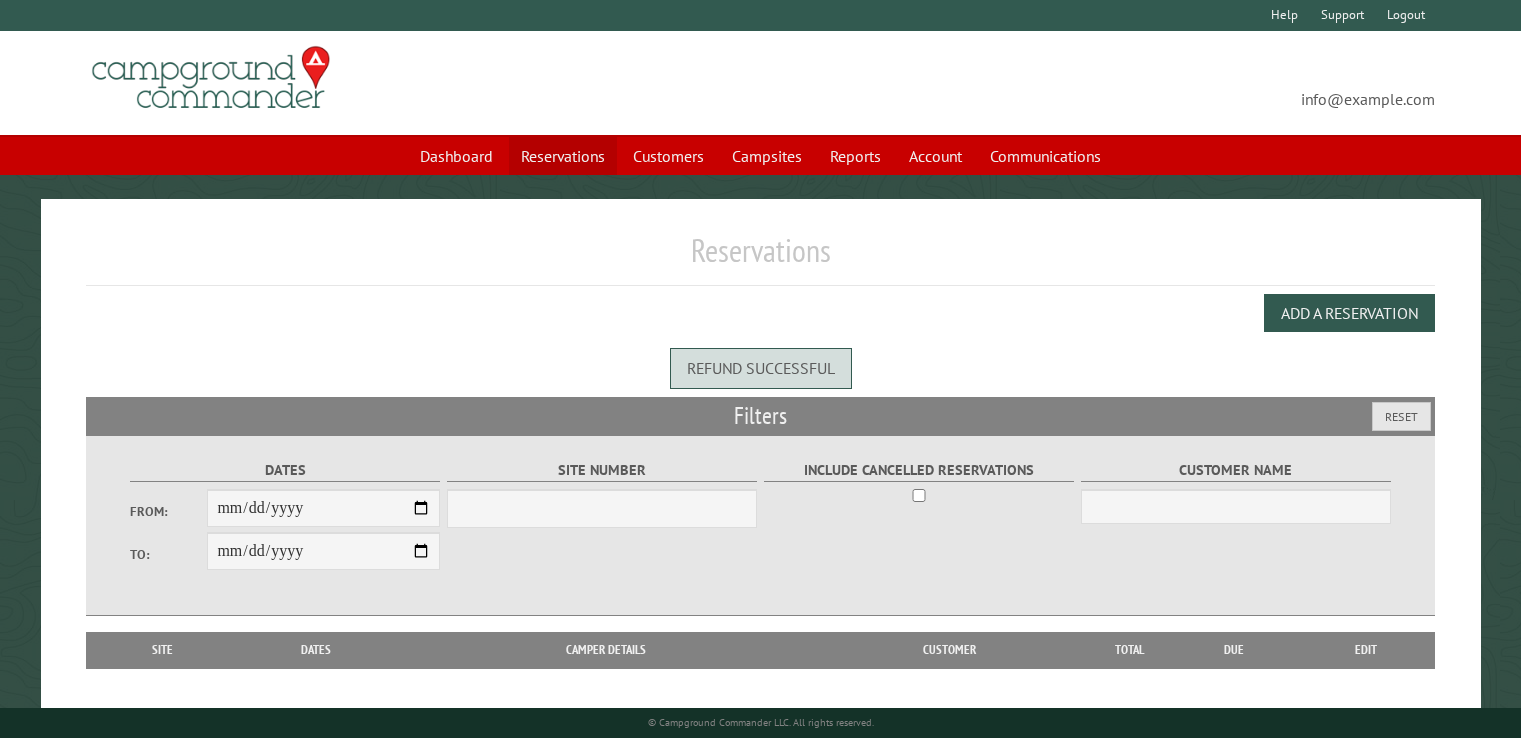scroll, scrollTop: 0, scrollLeft: 0, axis: both 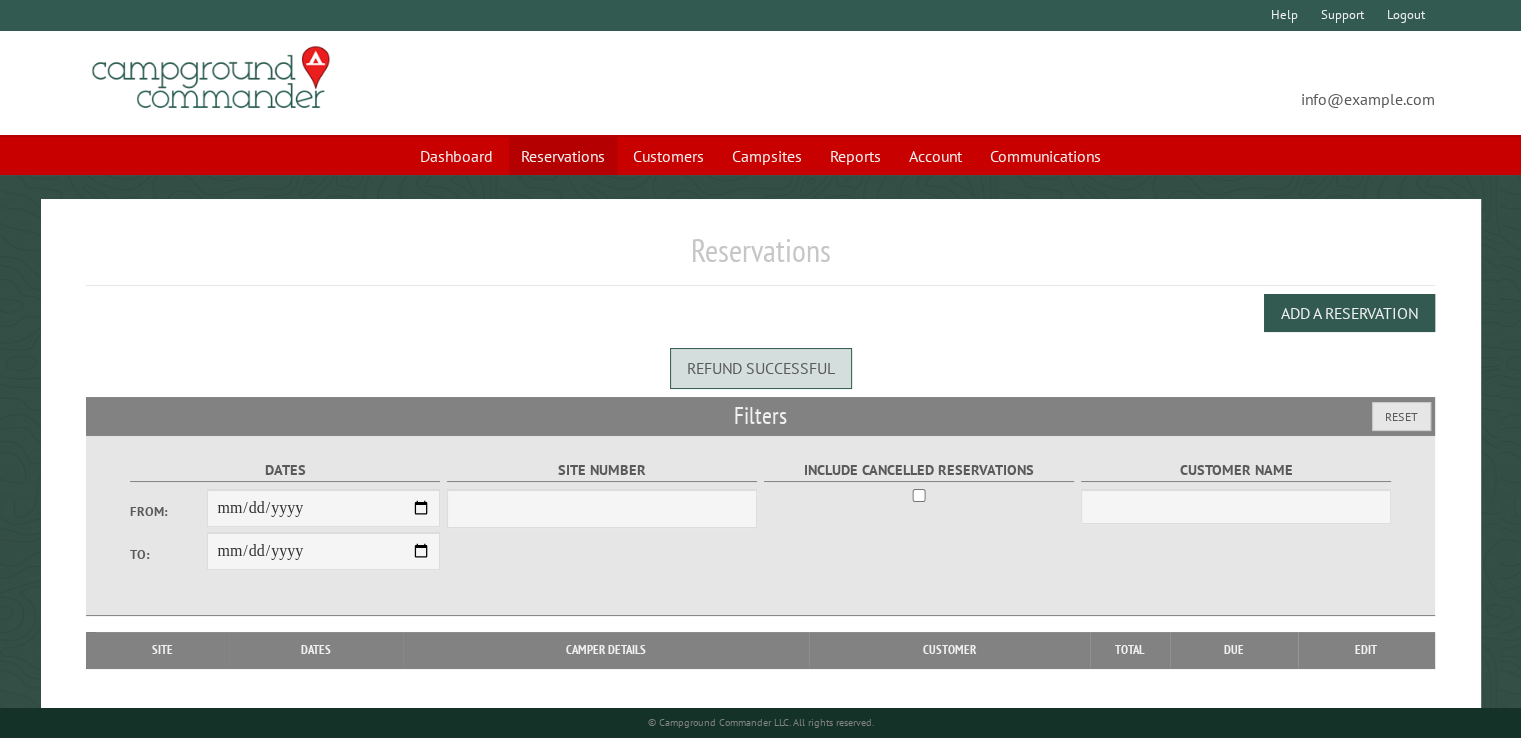 click on "Reservations" at bounding box center [563, 156] 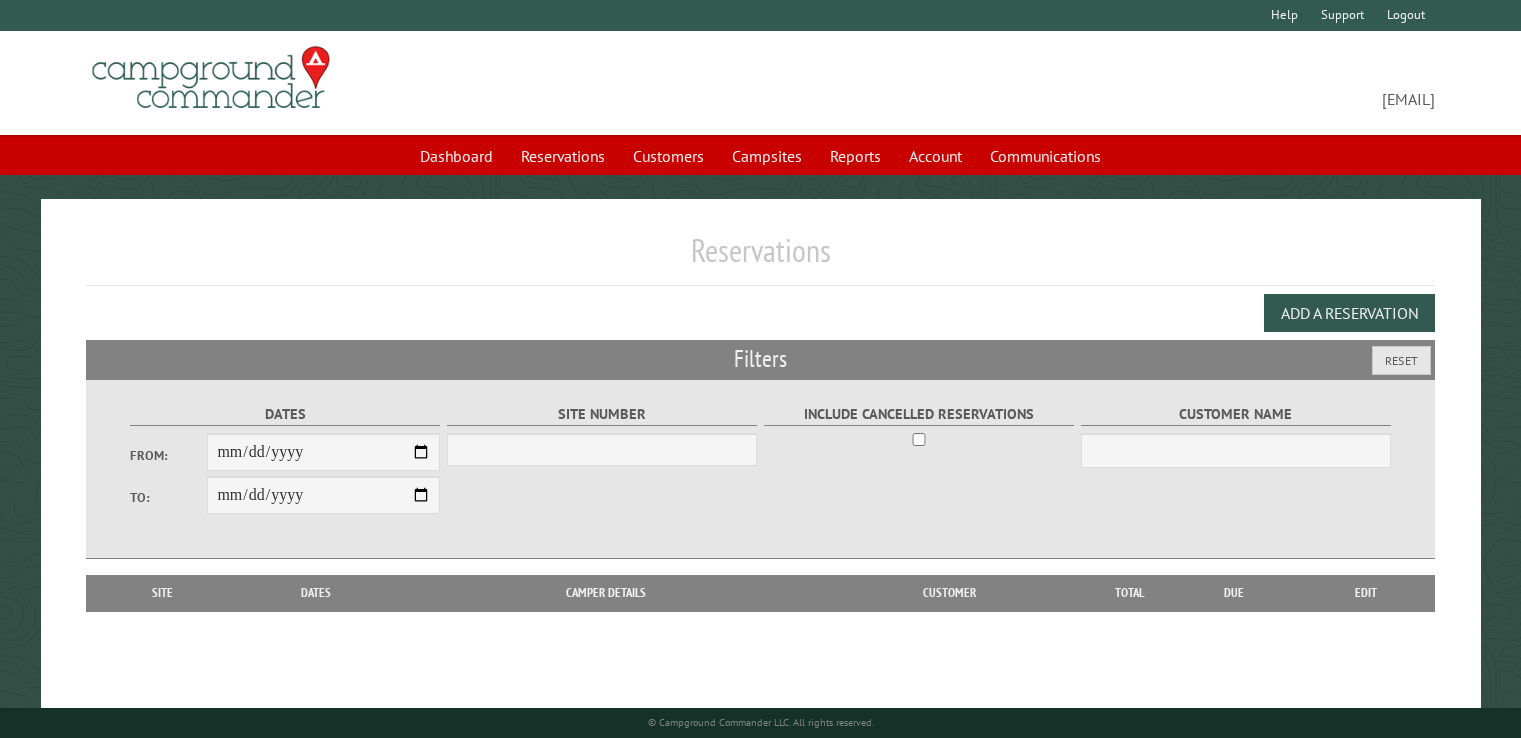 select on "***" 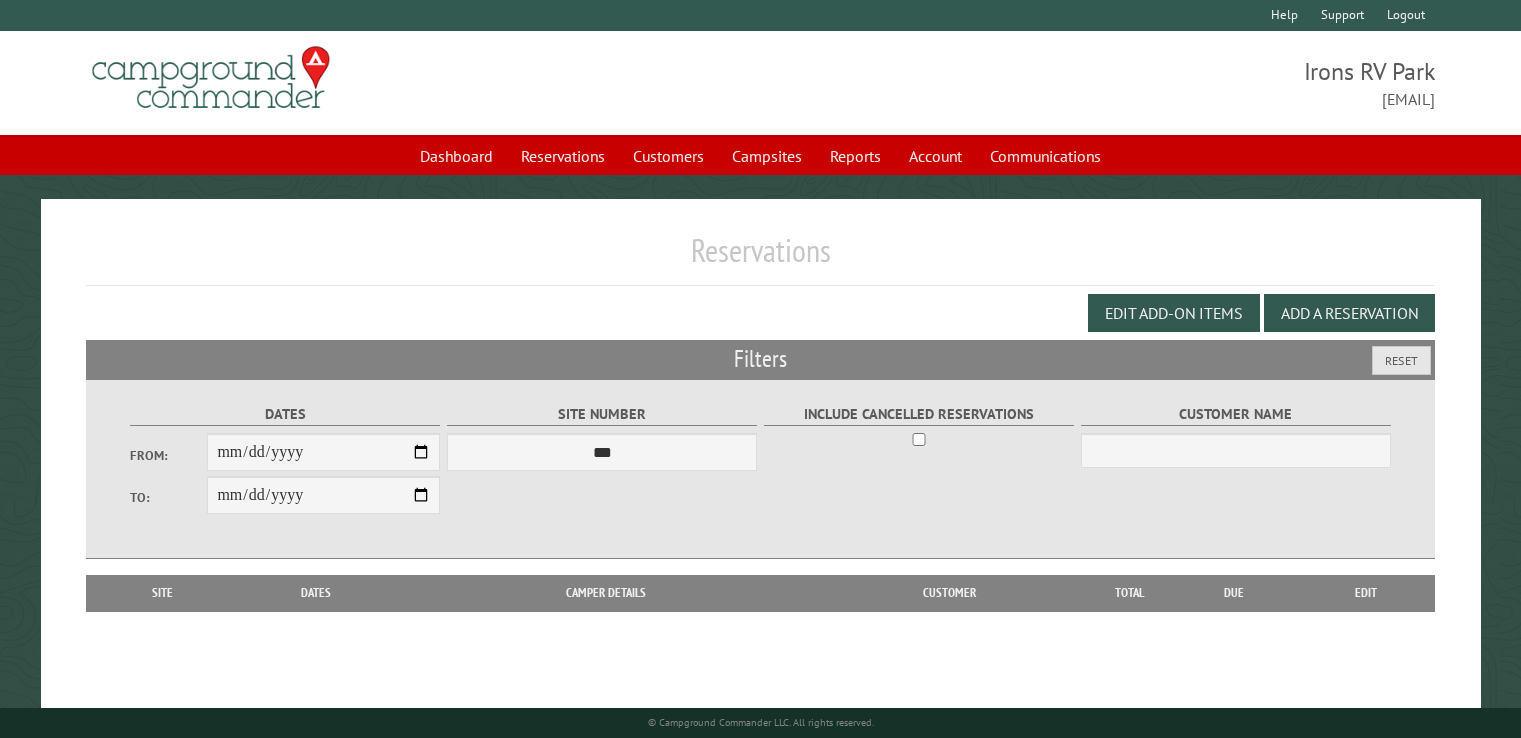 scroll, scrollTop: 0, scrollLeft: 0, axis: both 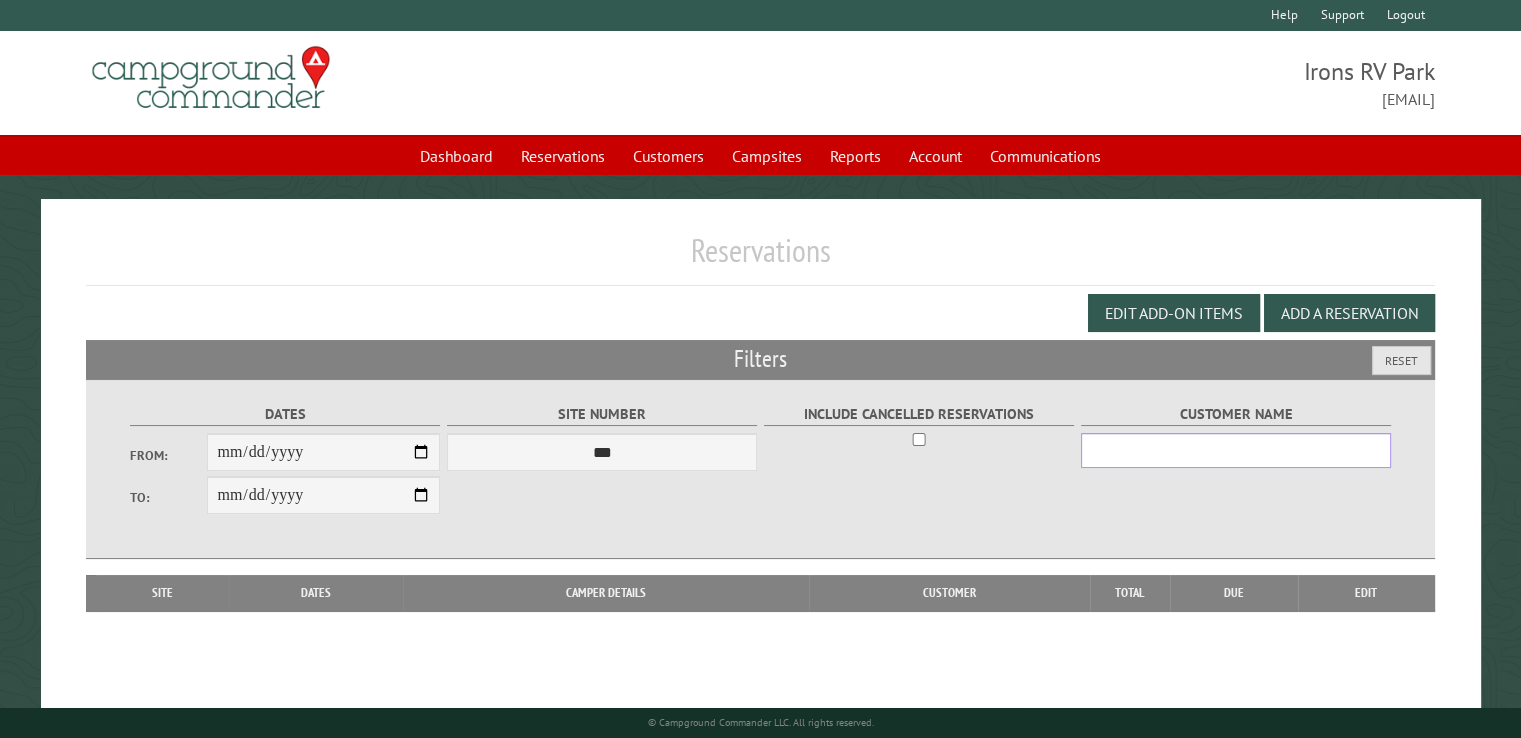 click on "Customer Name" at bounding box center (1236, 450) 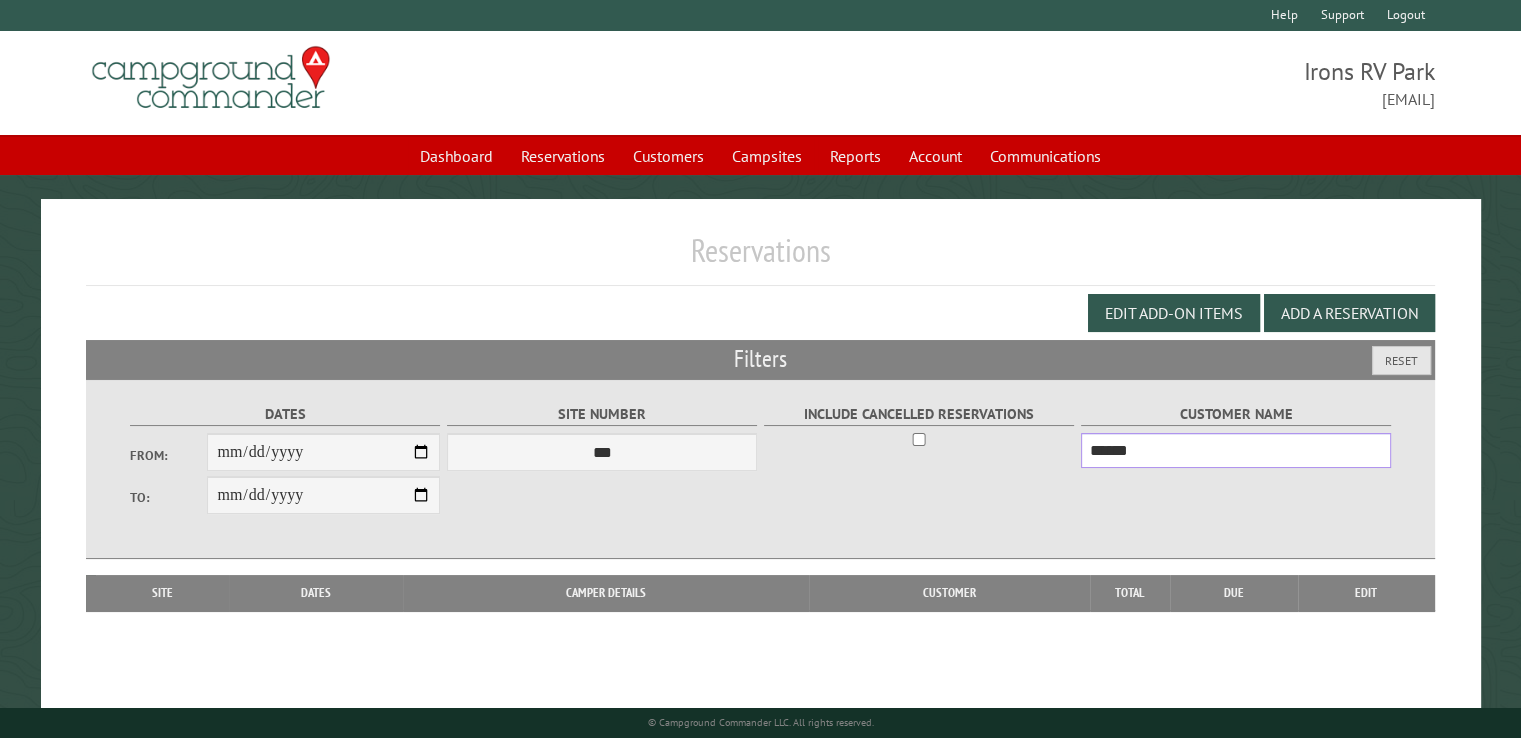 type on "******" 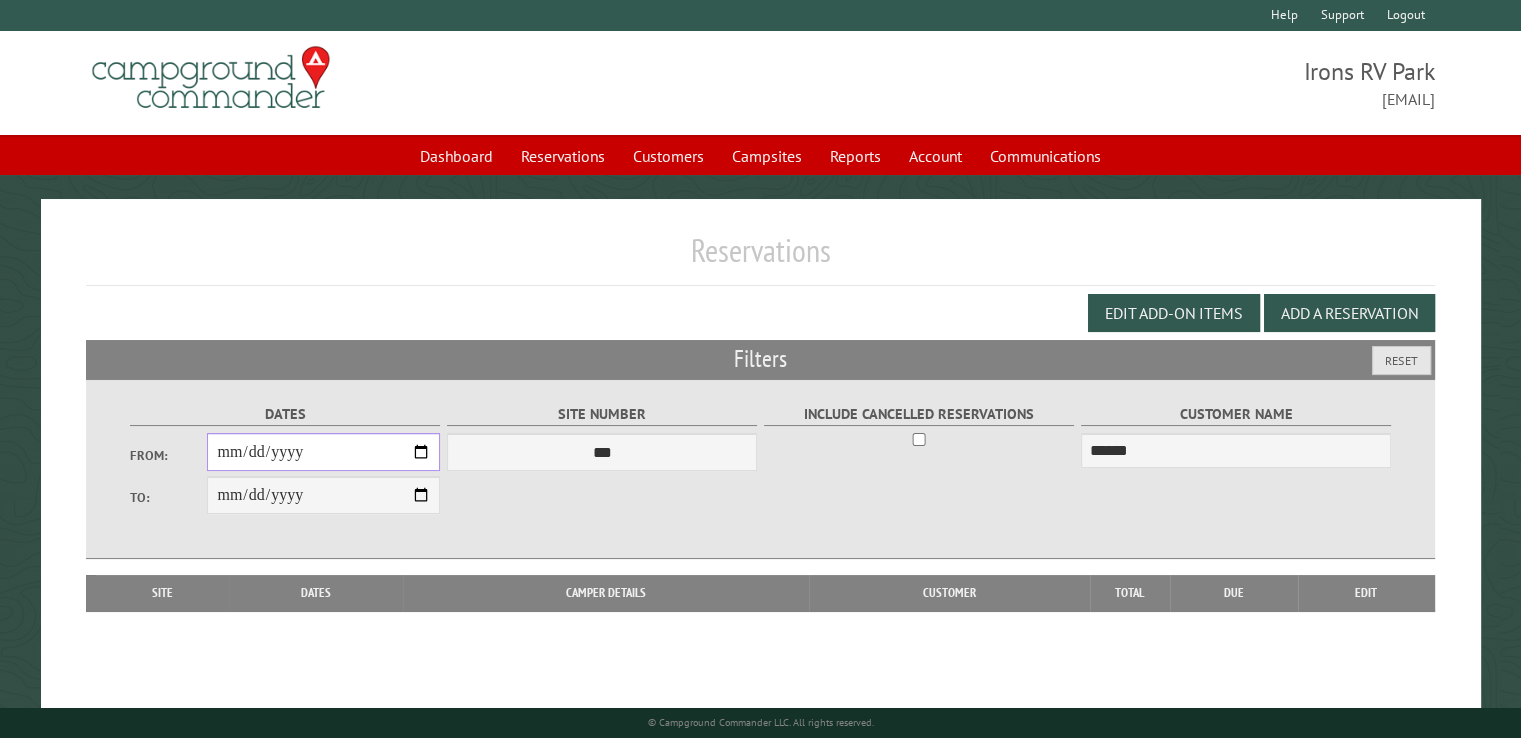 click on "From:" at bounding box center (323, 452) 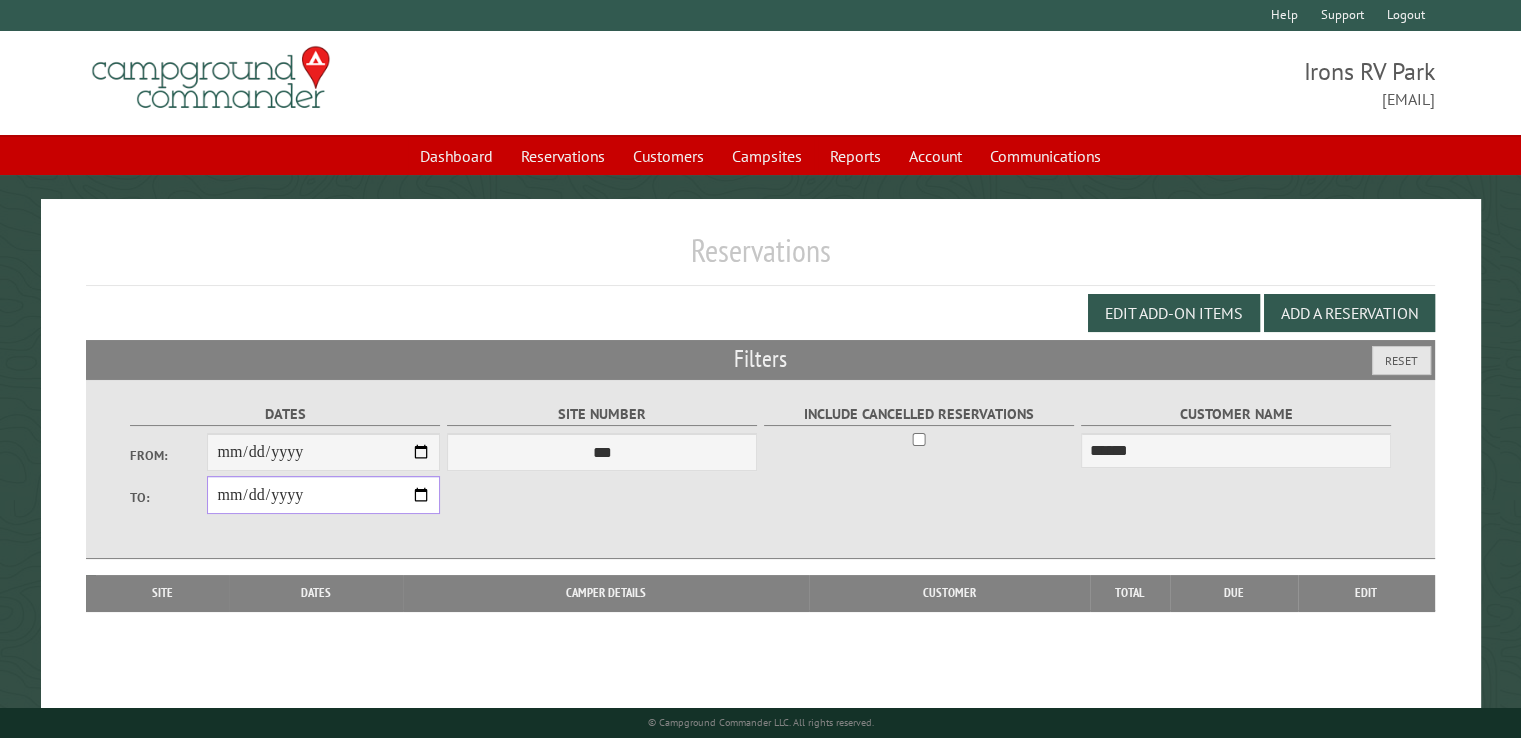 click on "**********" at bounding box center [323, 495] 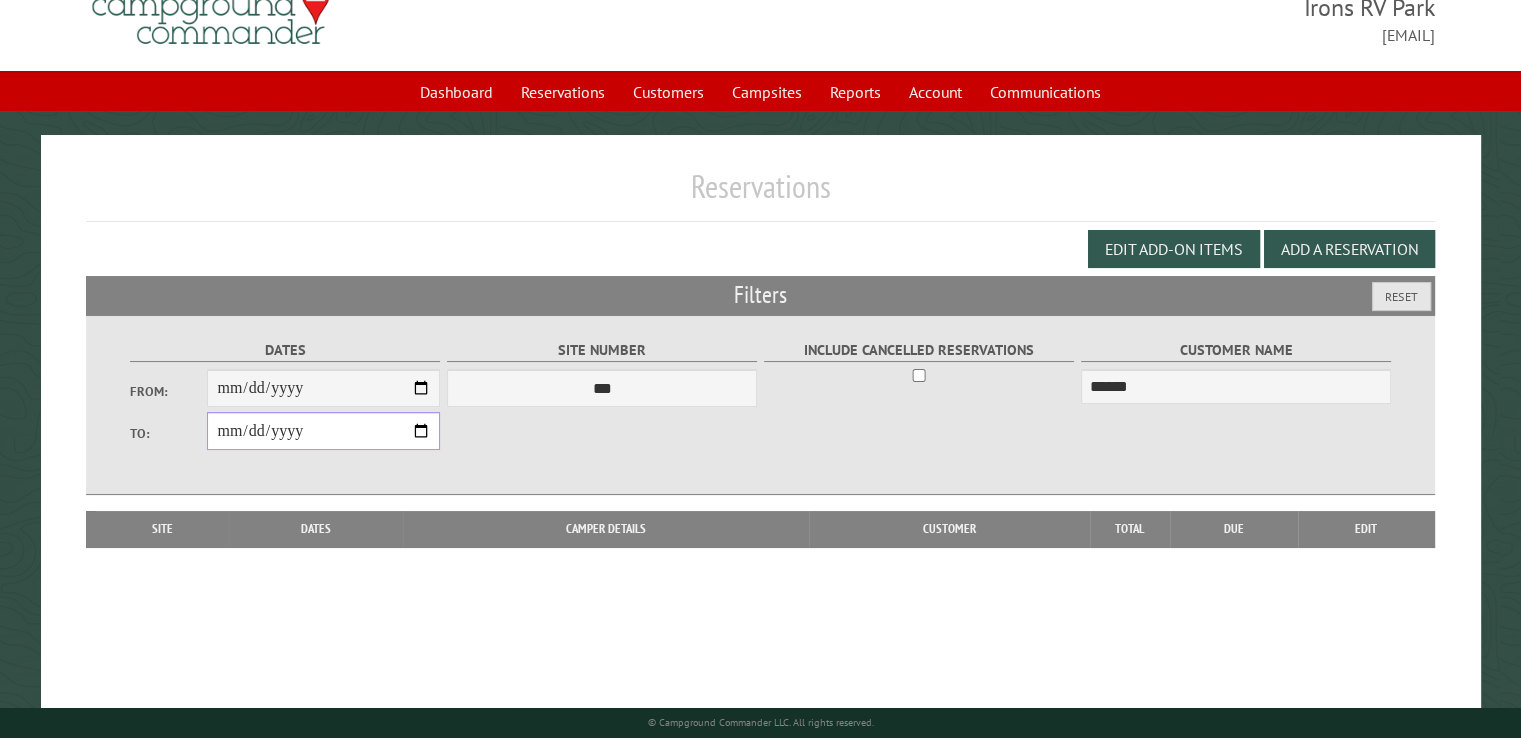 scroll, scrollTop: 99, scrollLeft: 0, axis: vertical 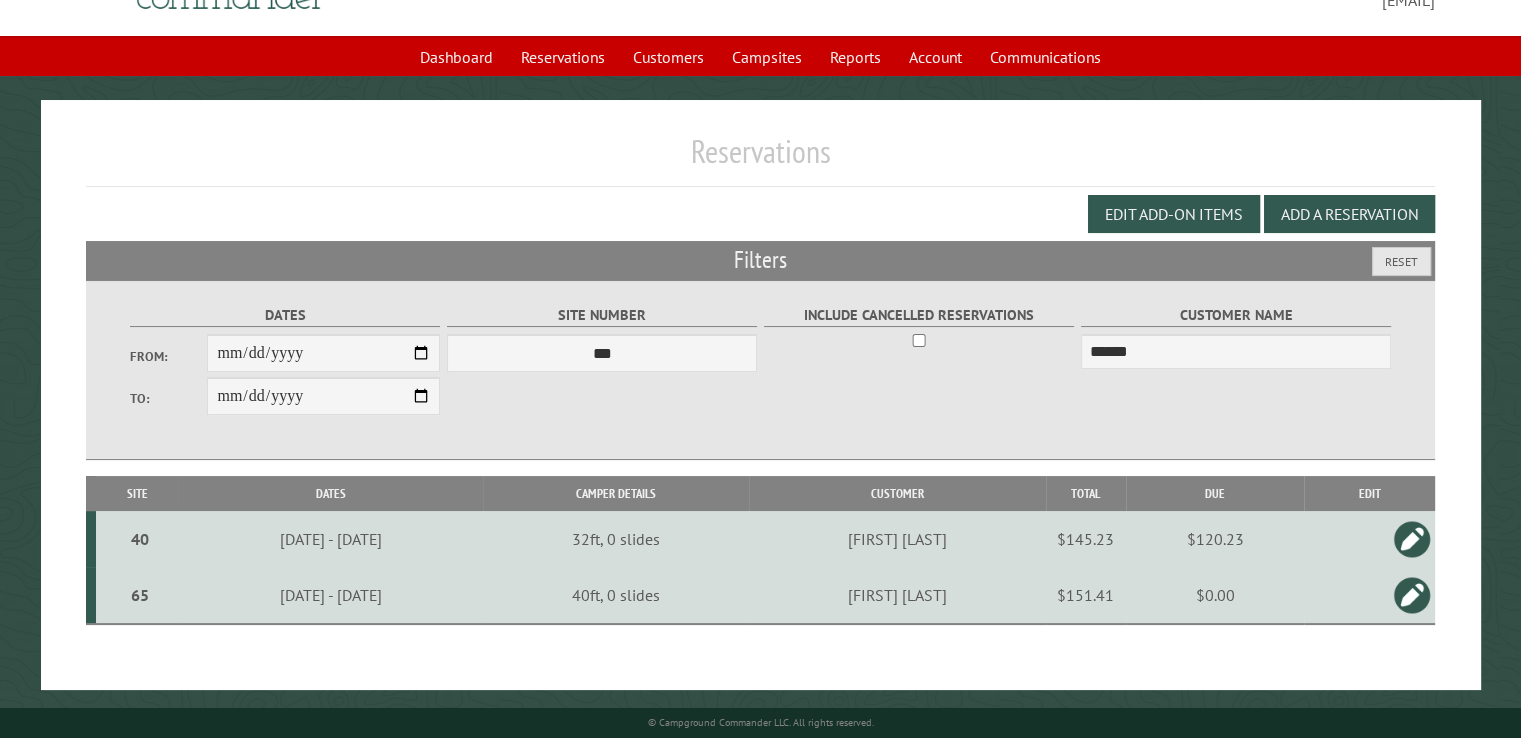 click at bounding box center [1412, 539] 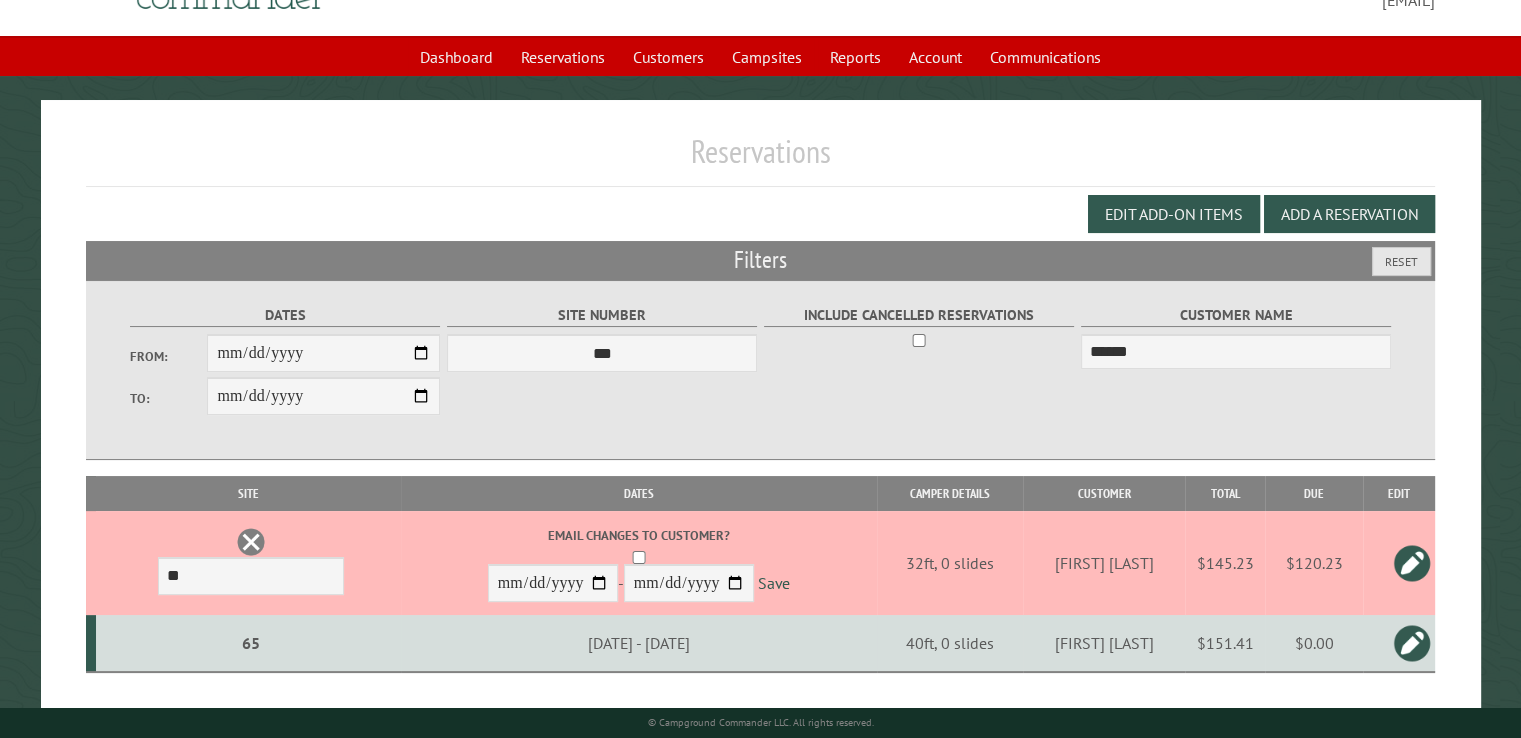 click on "$145.23" at bounding box center (1225, 563) 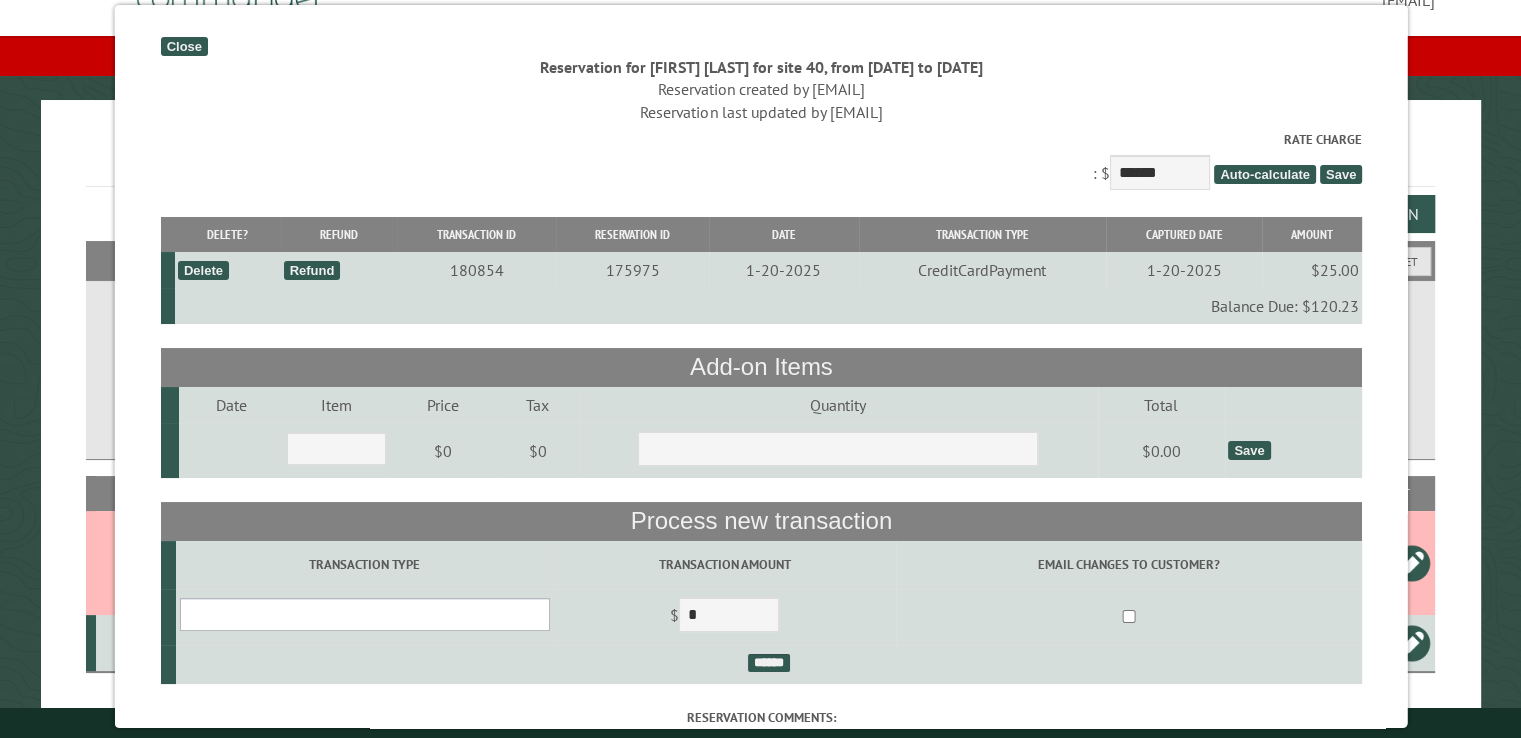 click on "**********" at bounding box center (364, 614) 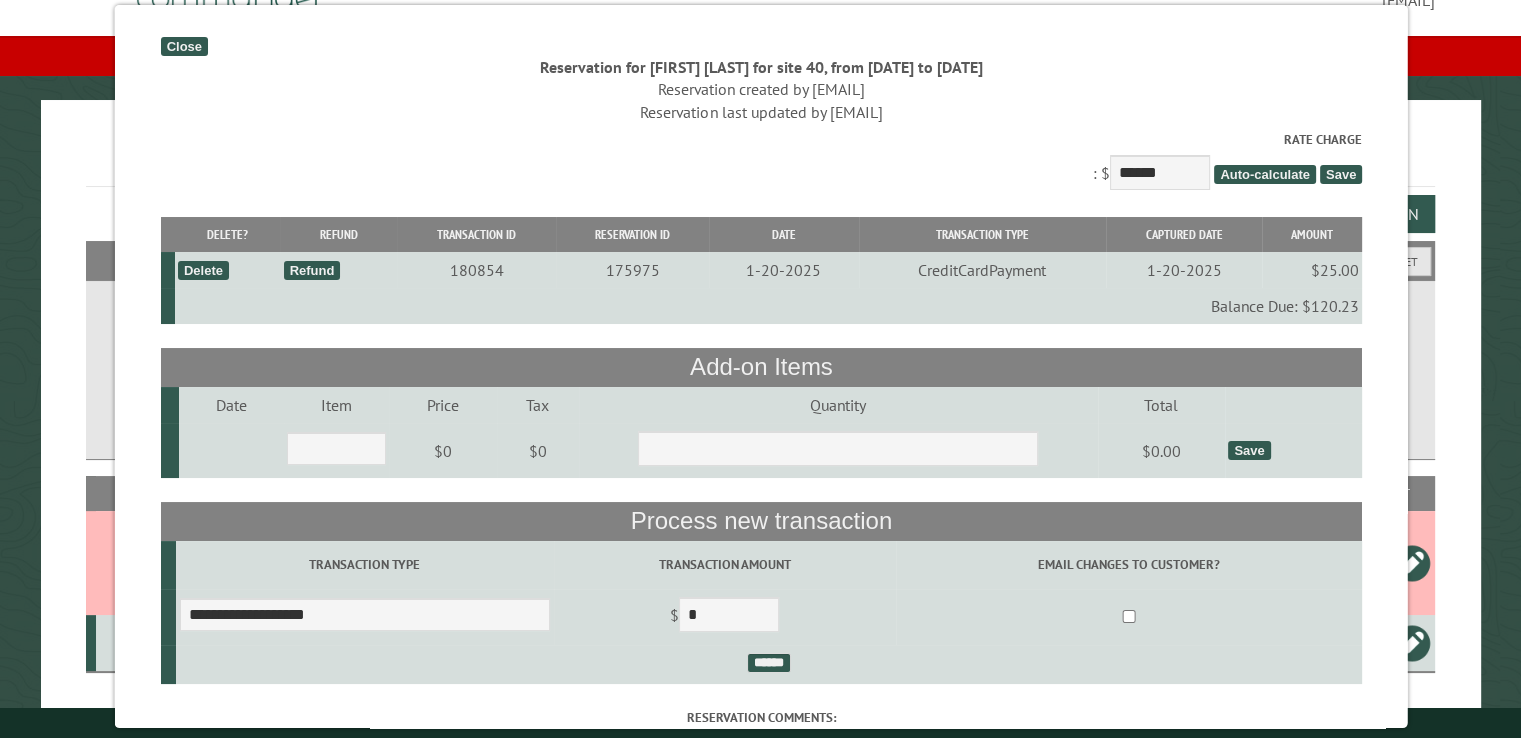 click on "Close" at bounding box center (183, 46) 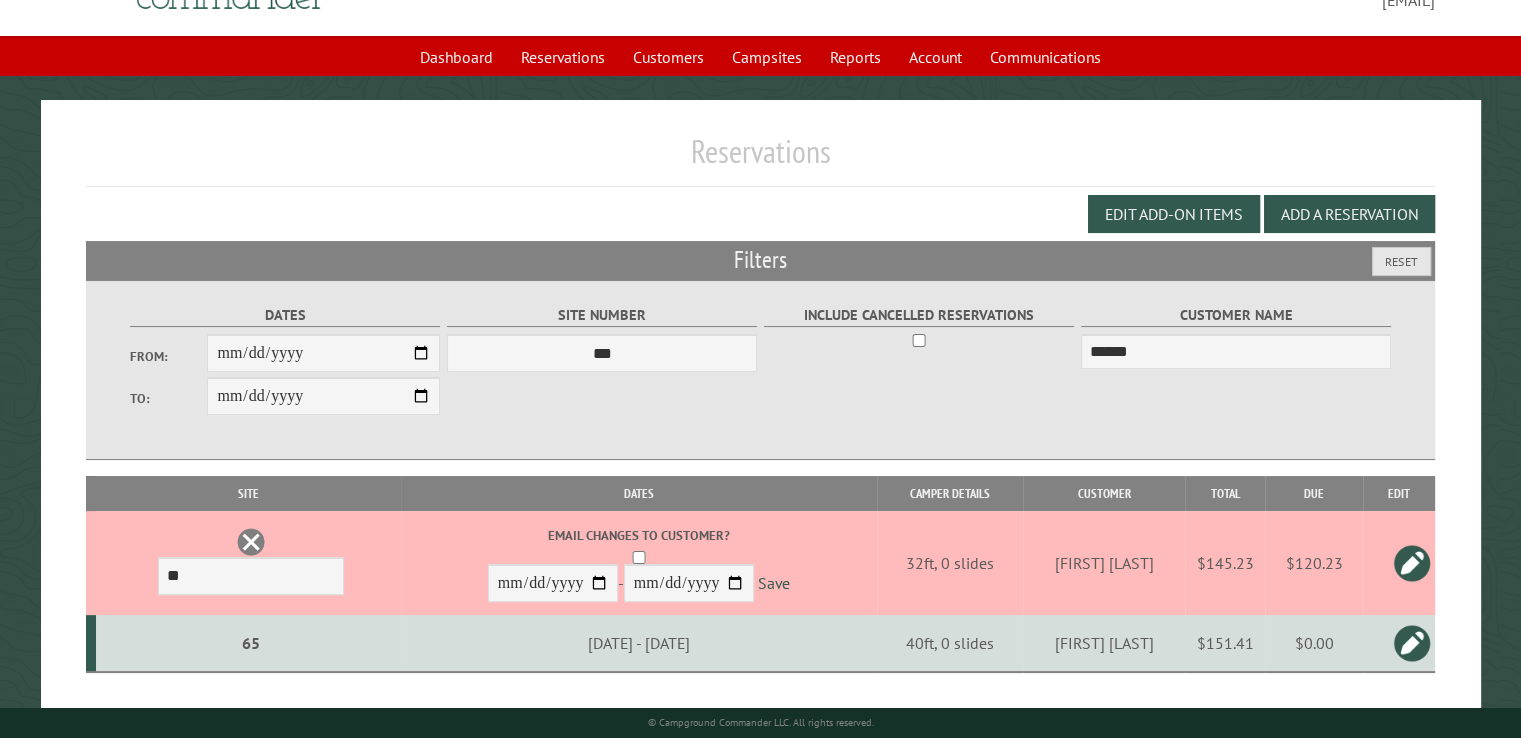 click on "$120.23" at bounding box center [1314, 563] 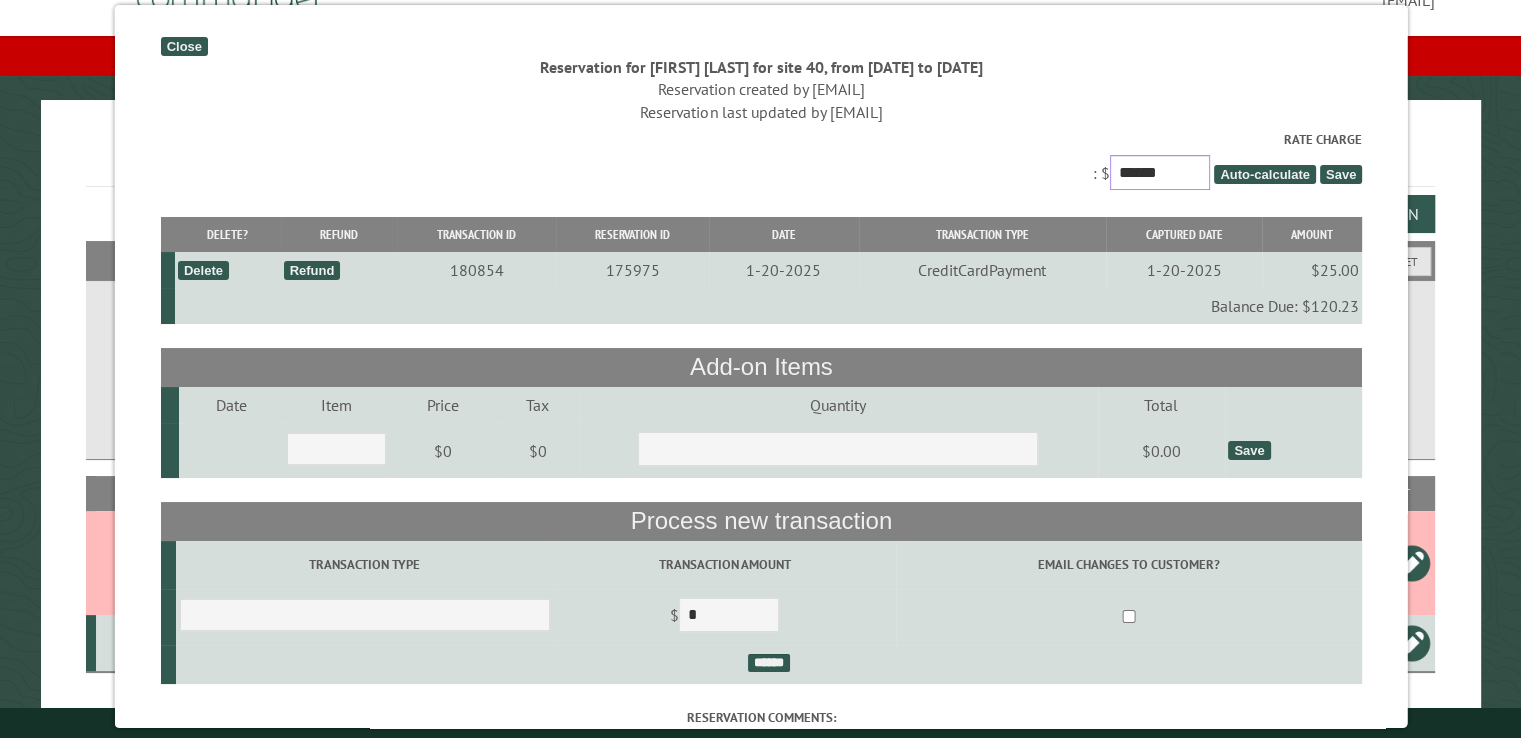 drag, startPoint x: 1156, startPoint y: 169, endPoint x: 1072, endPoint y: 193, distance: 87.36132 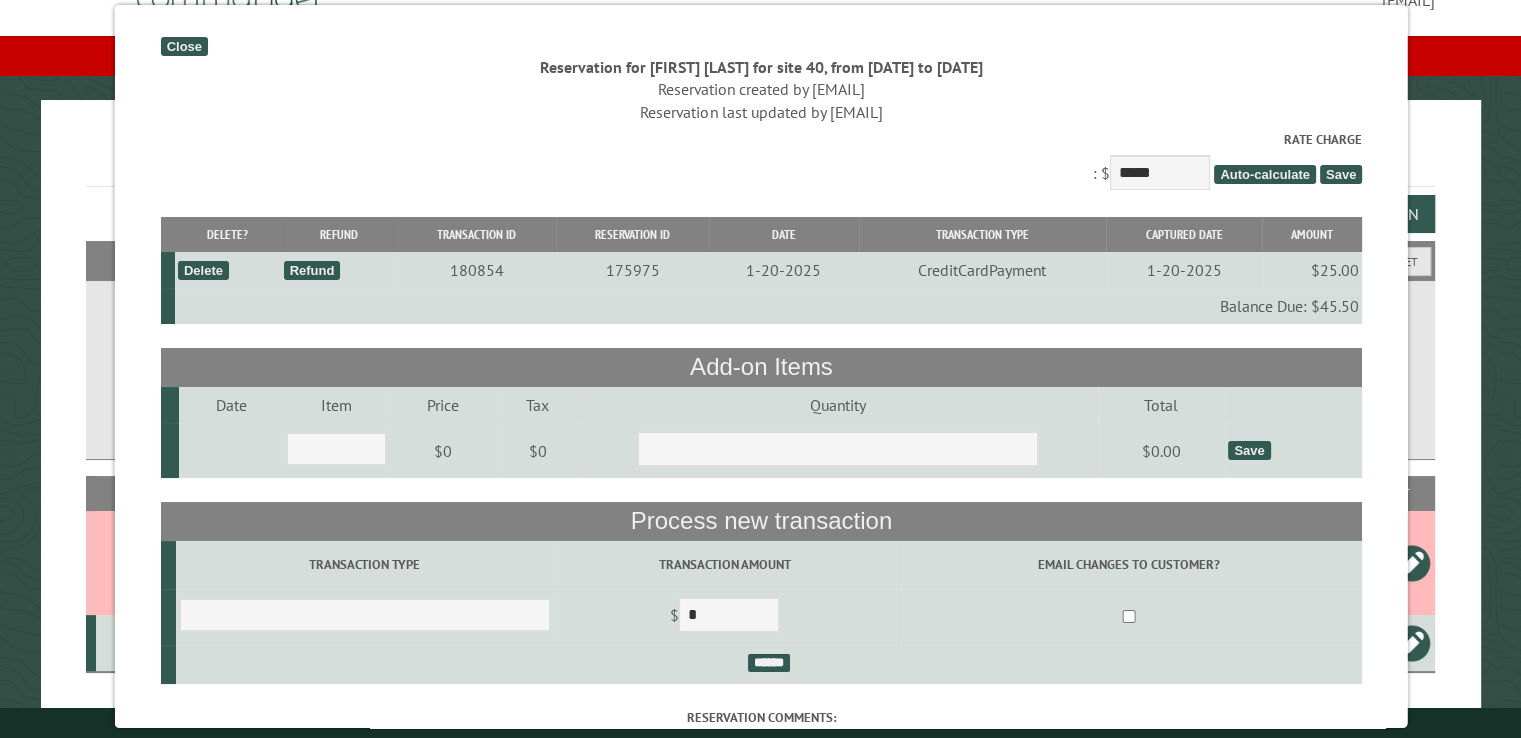 click on "Save" at bounding box center (1340, 174) 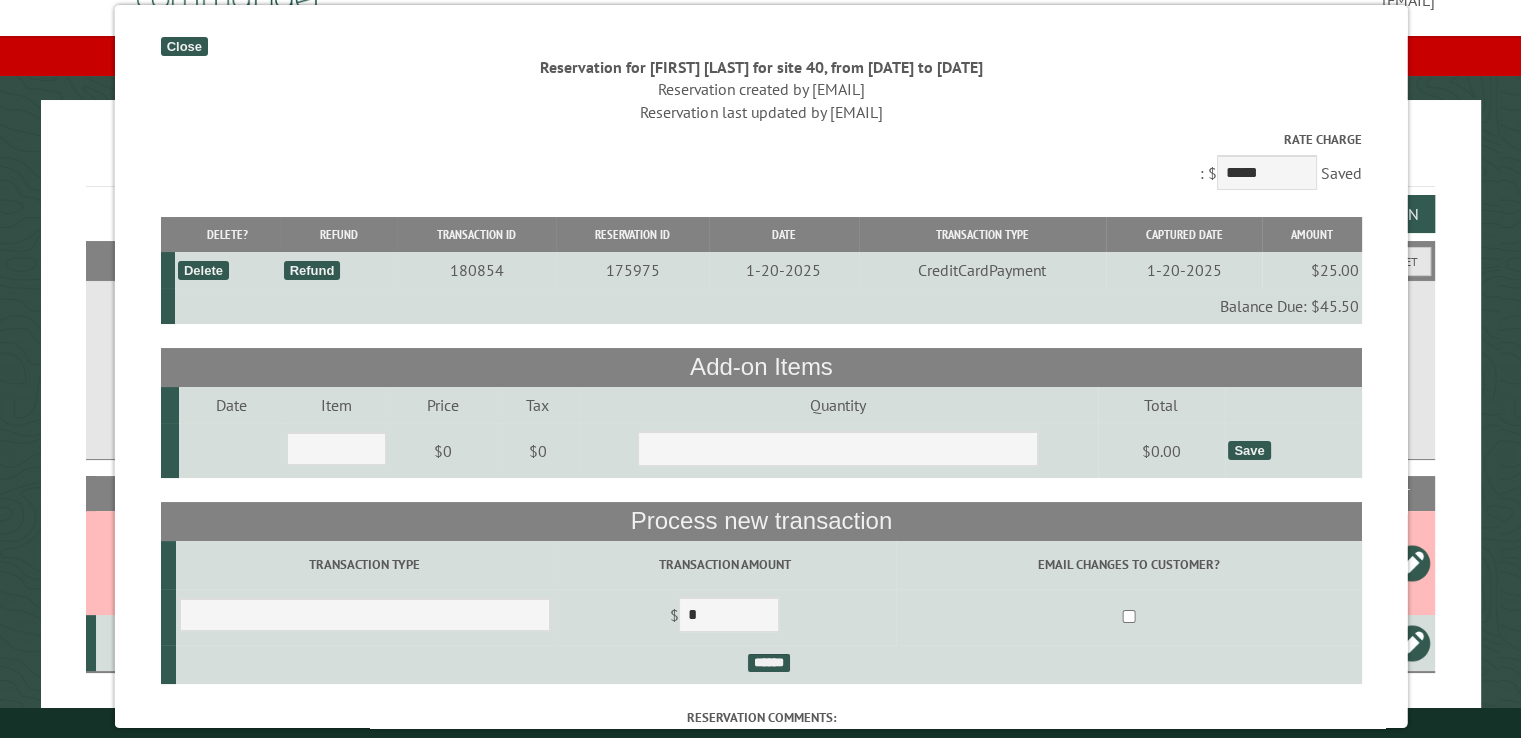 drag, startPoint x: 190, startPoint y: 49, endPoint x: 233, endPoint y: 69, distance: 47.423622 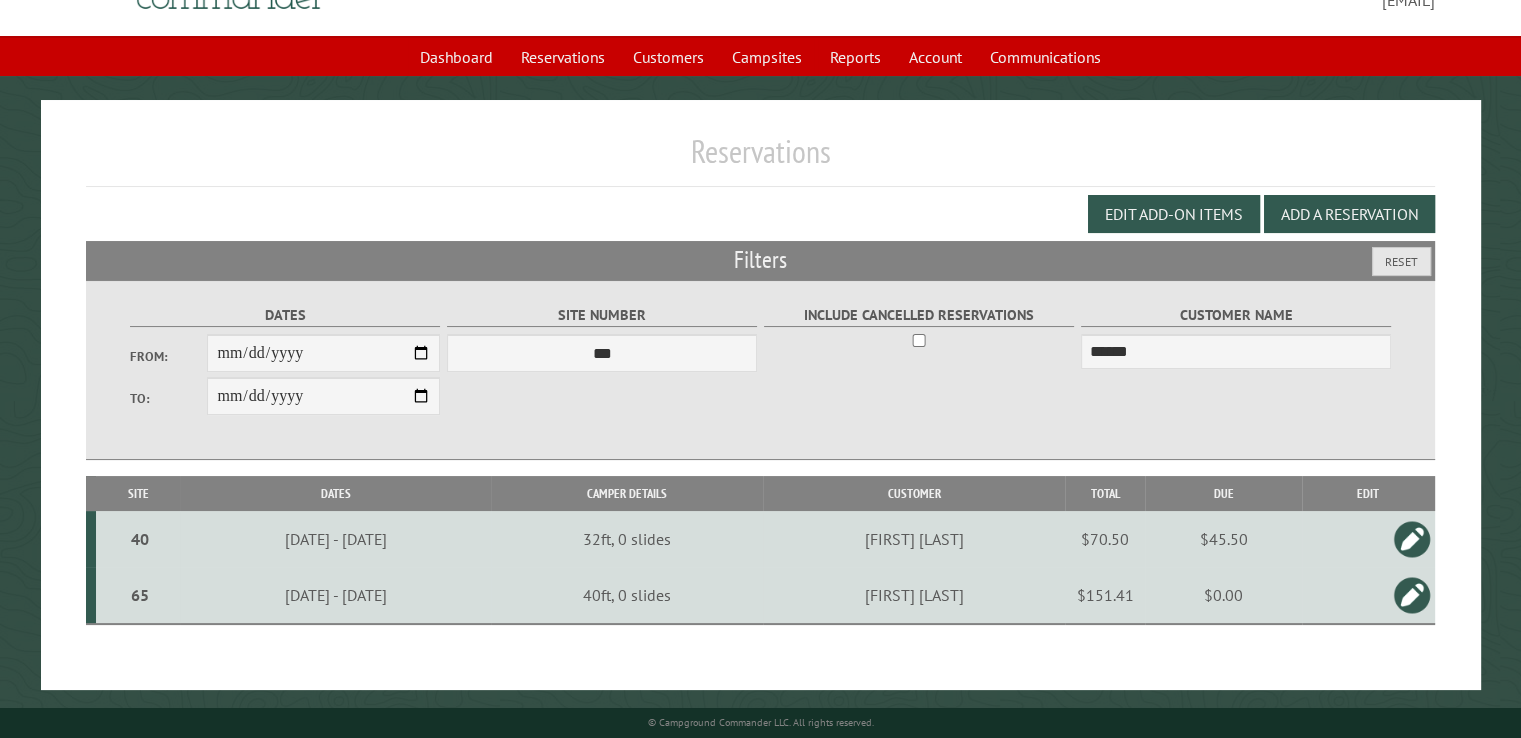 click on "$45.50" at bounding box center (1223, 539) 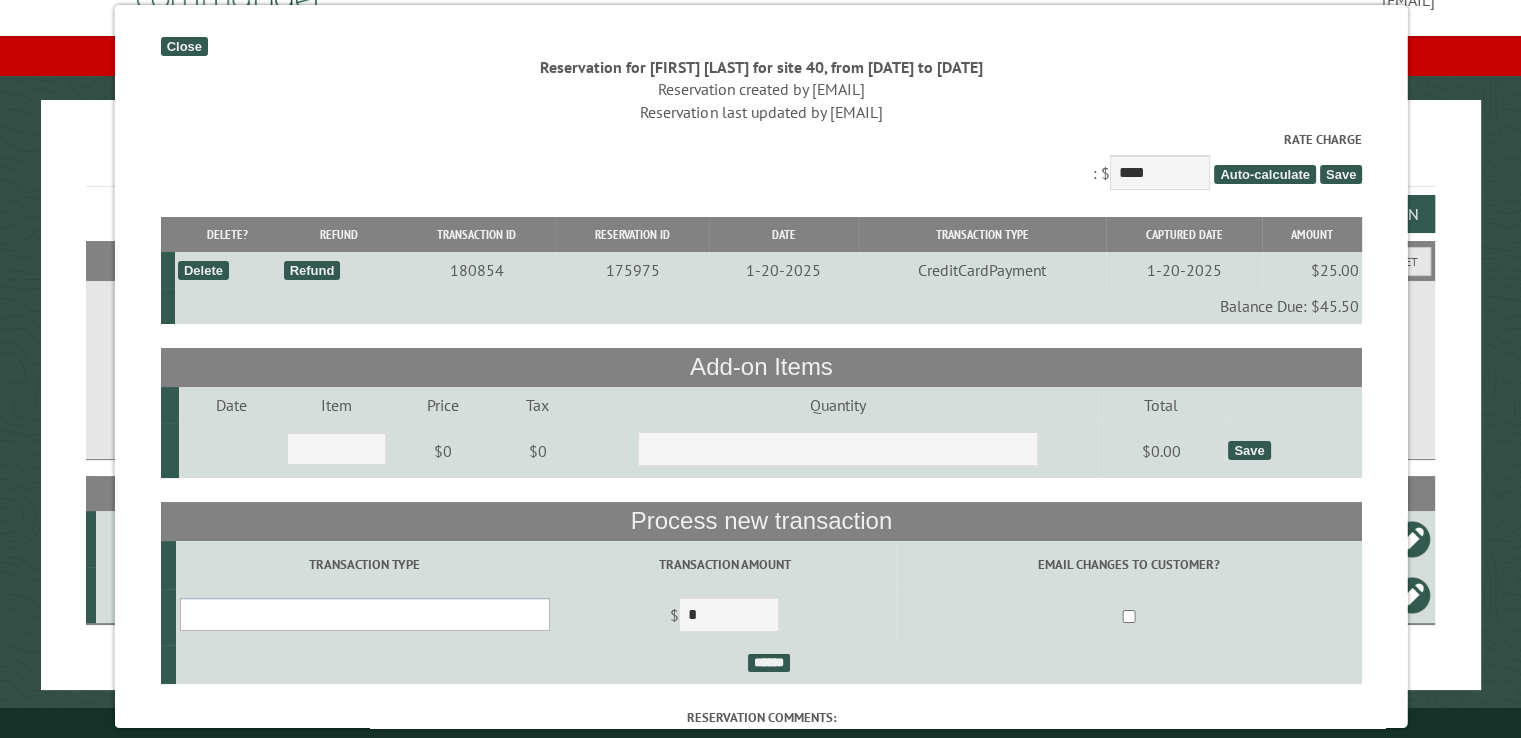 click on "**********" at bounding box center (364, 614) 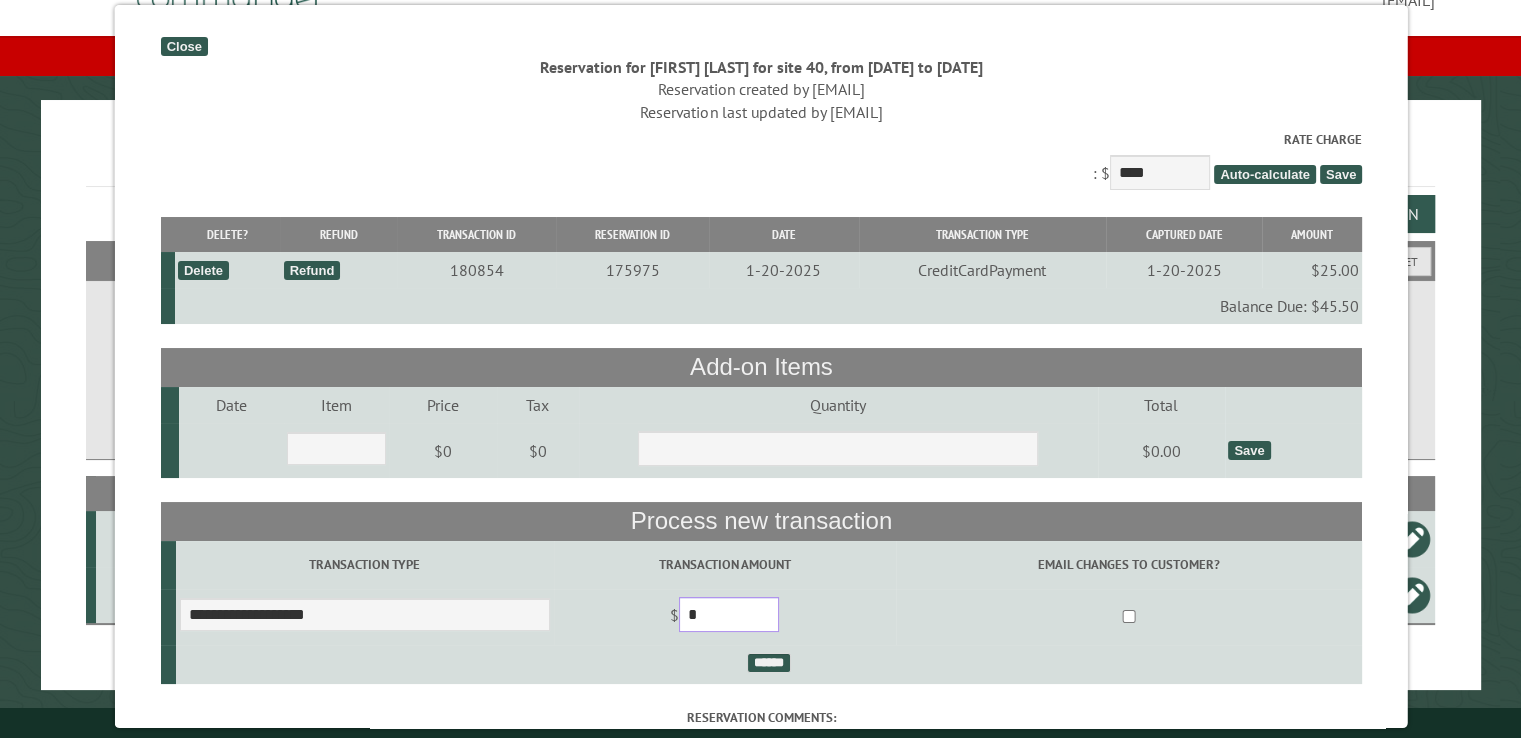 click on "*" at bounding box center [728, 614] 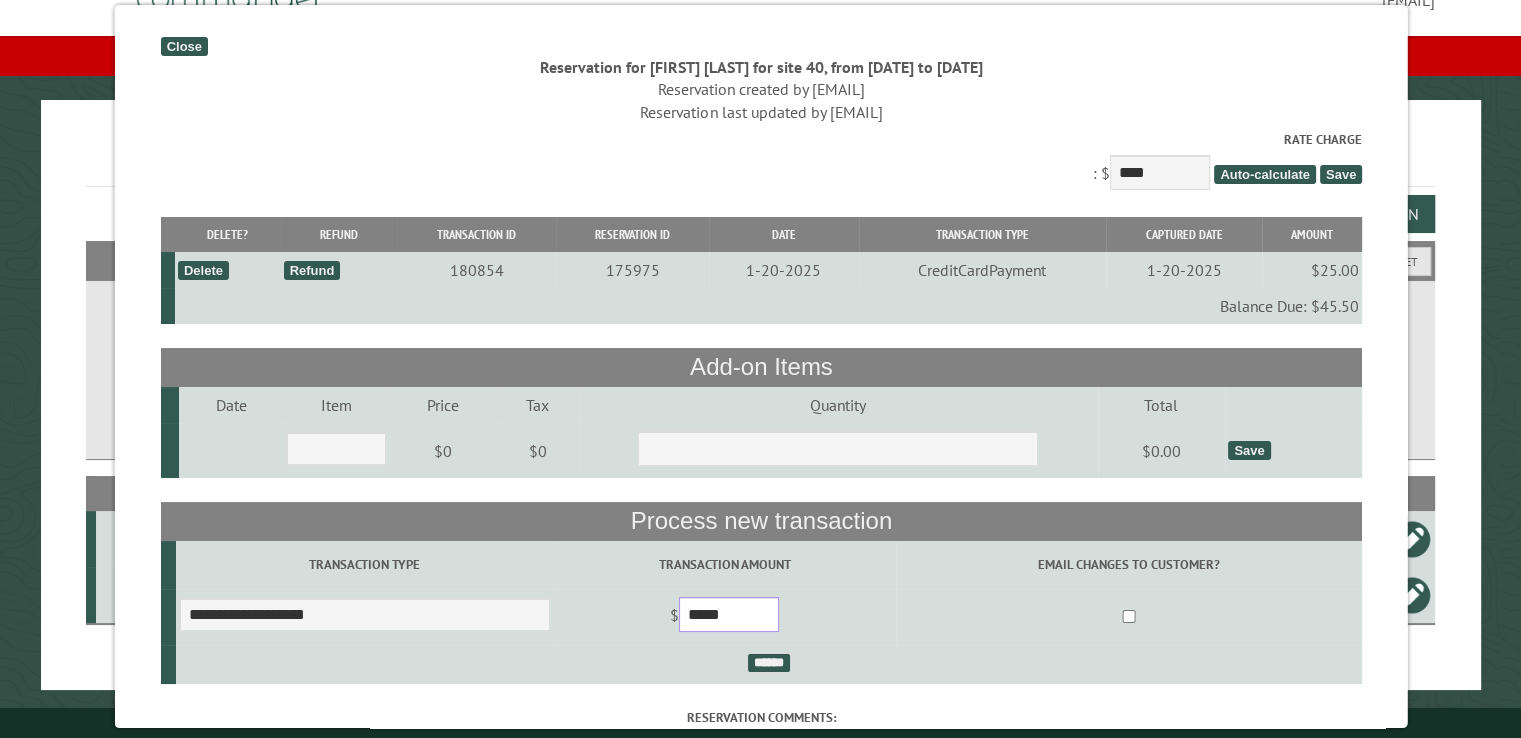 type on "*****" 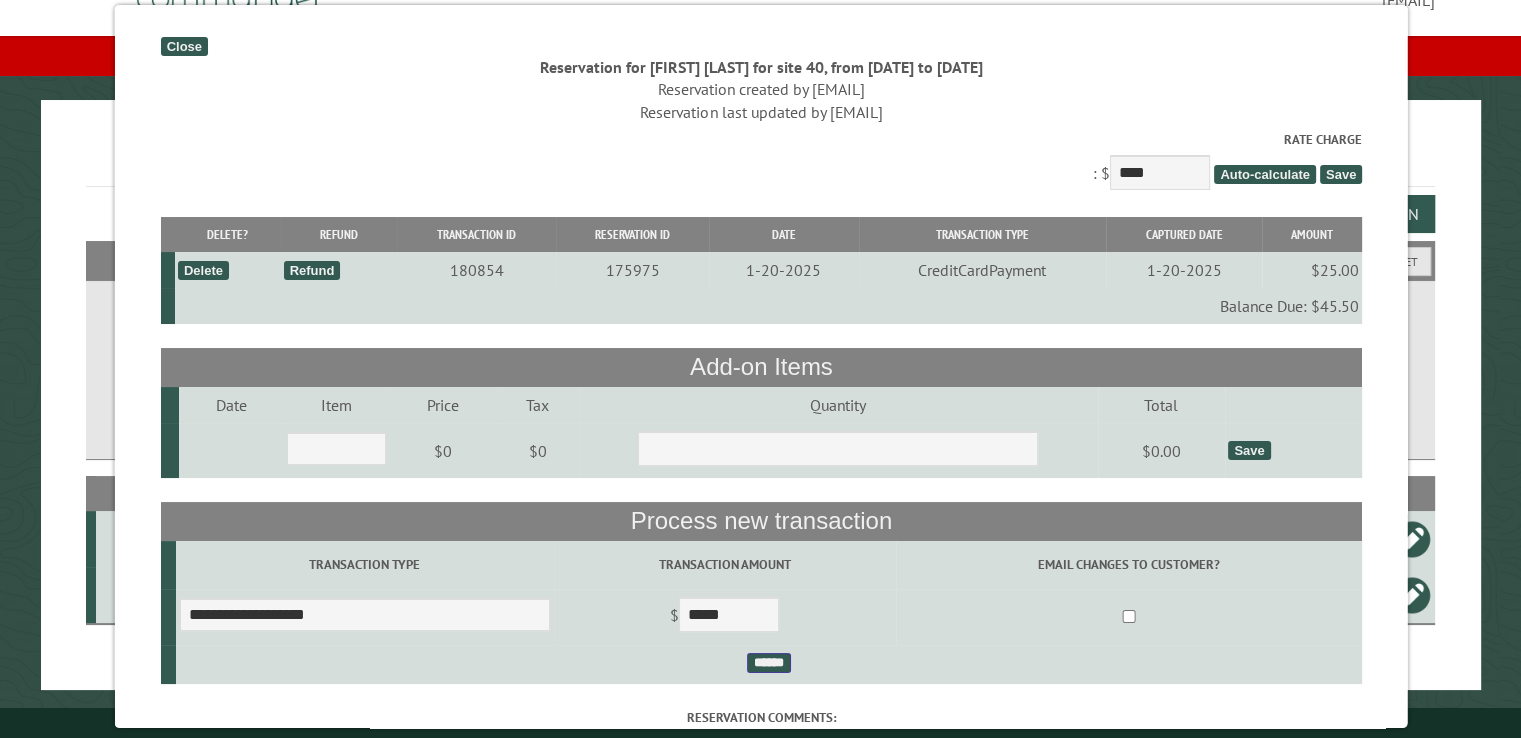 drag, startPoint x: 760, startPoint y: 677, endPoint x: 774, endPoint y: 667, distance: 17.20465 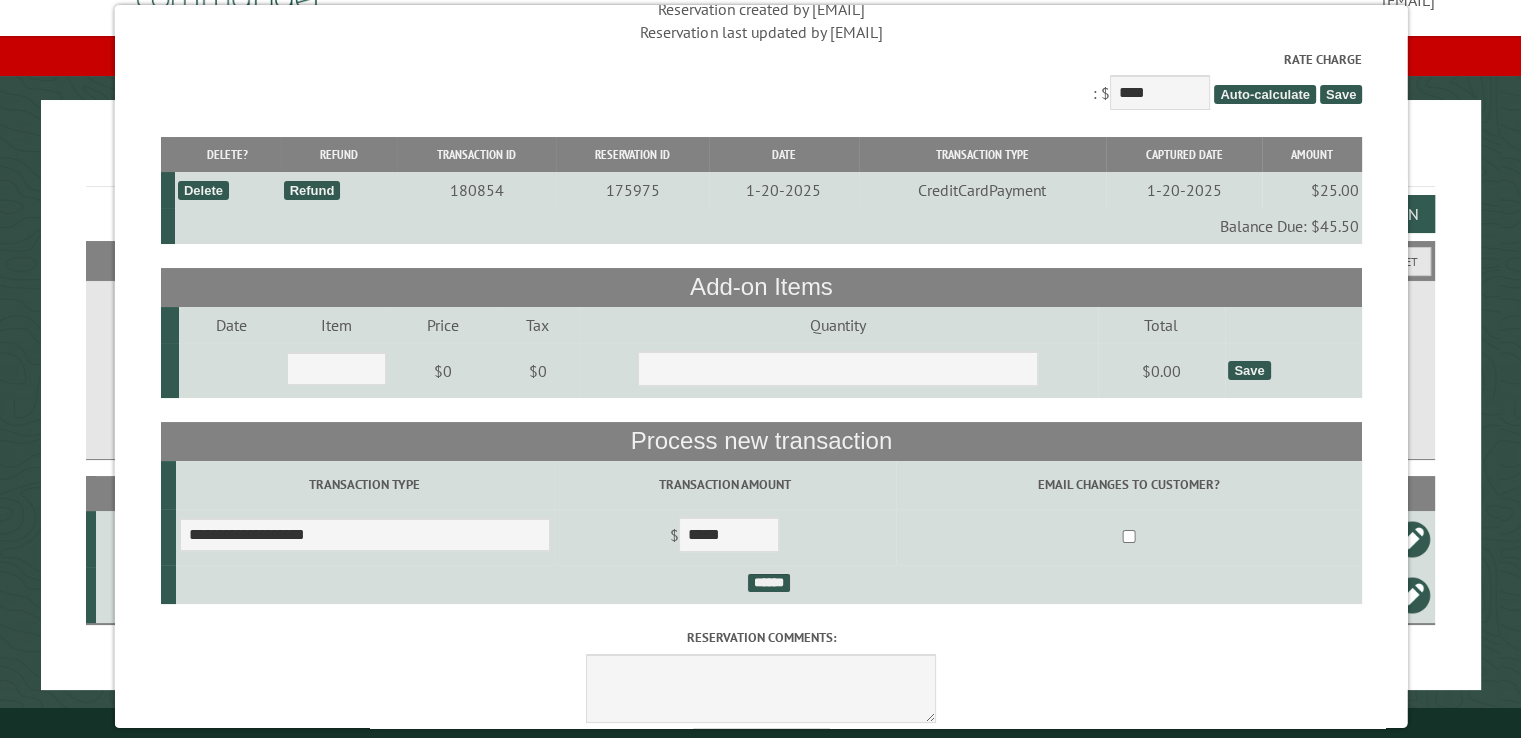 scroll, scrollTop: 160, scrollLeft: 0, axis: vertical 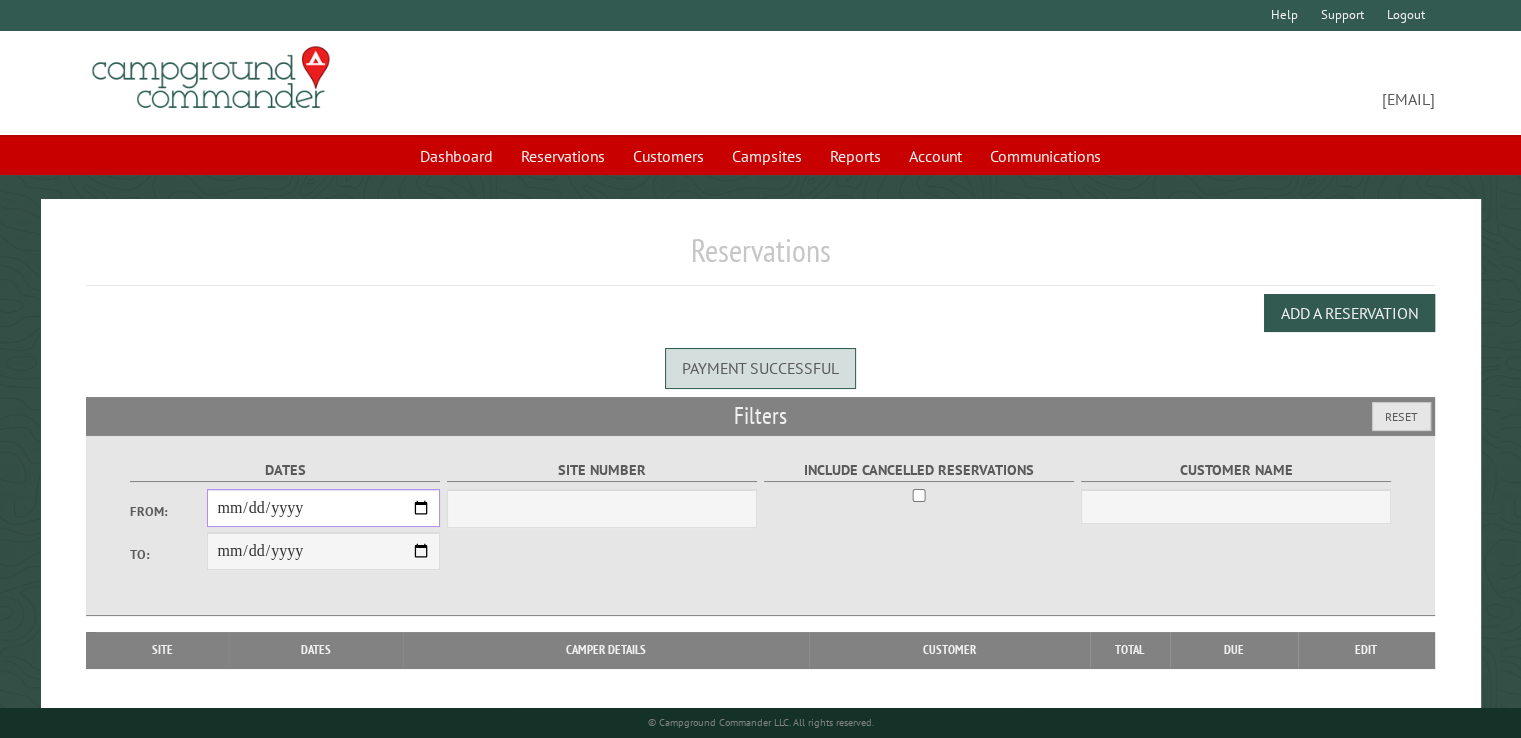 click on "From:" at bounding box center (323, 508) 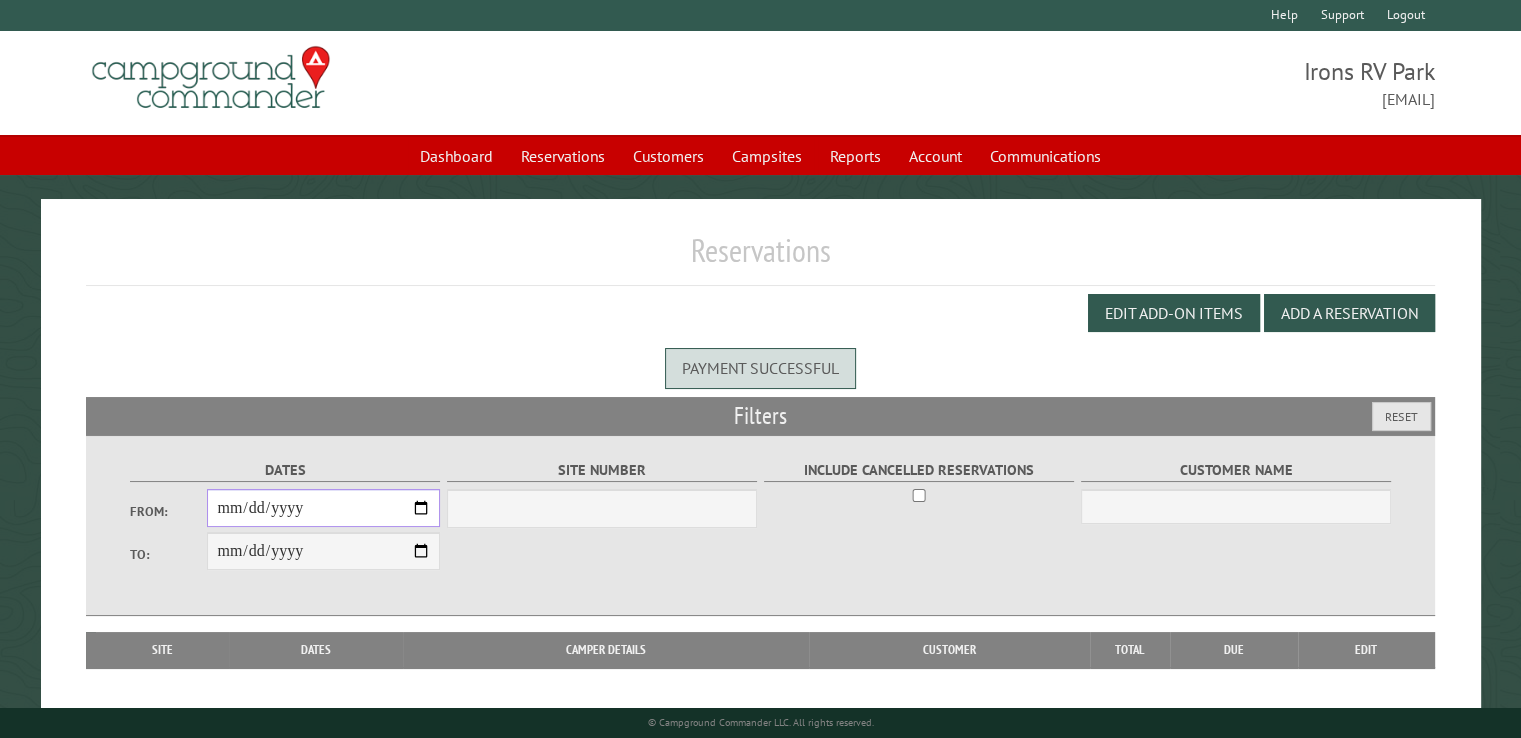 select on "***" 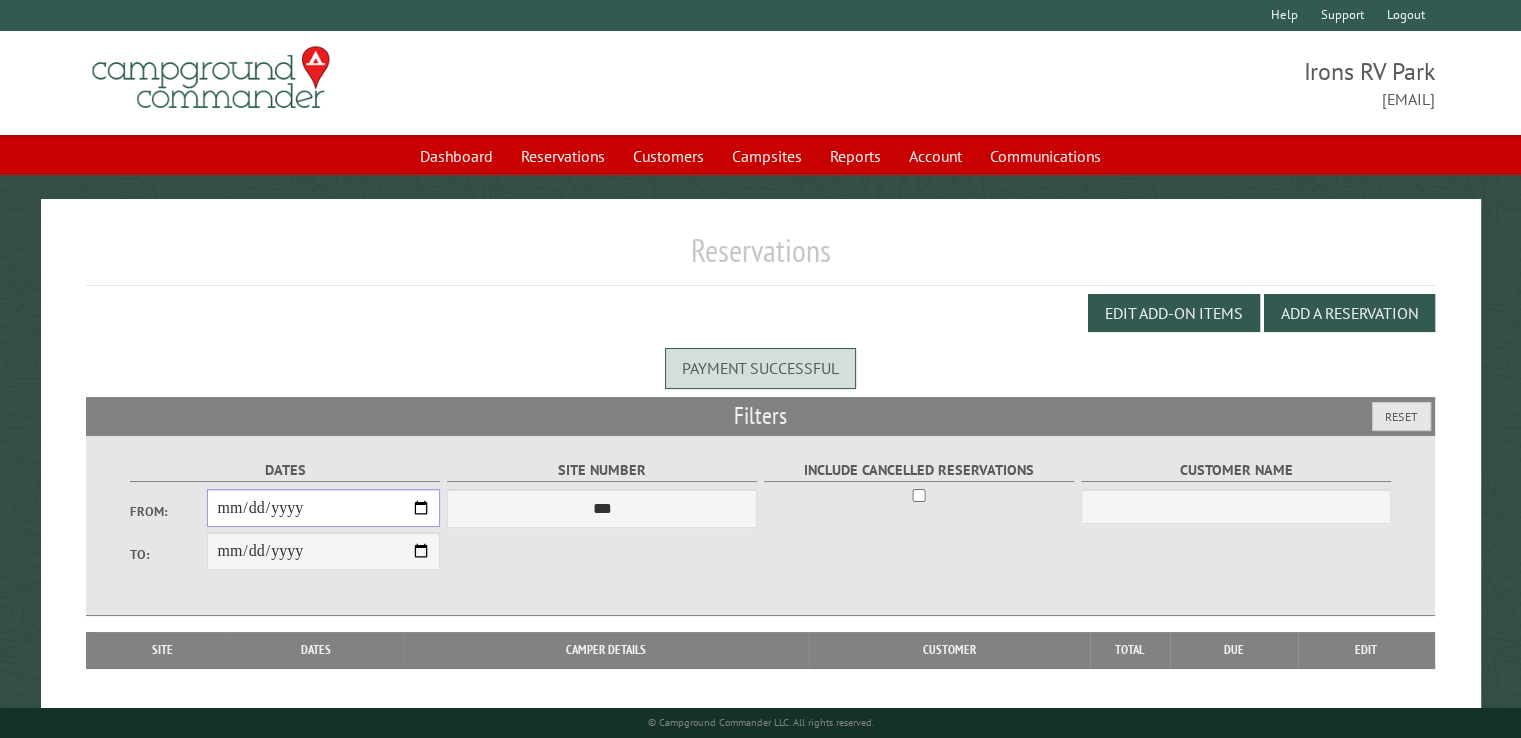 type on "**********" 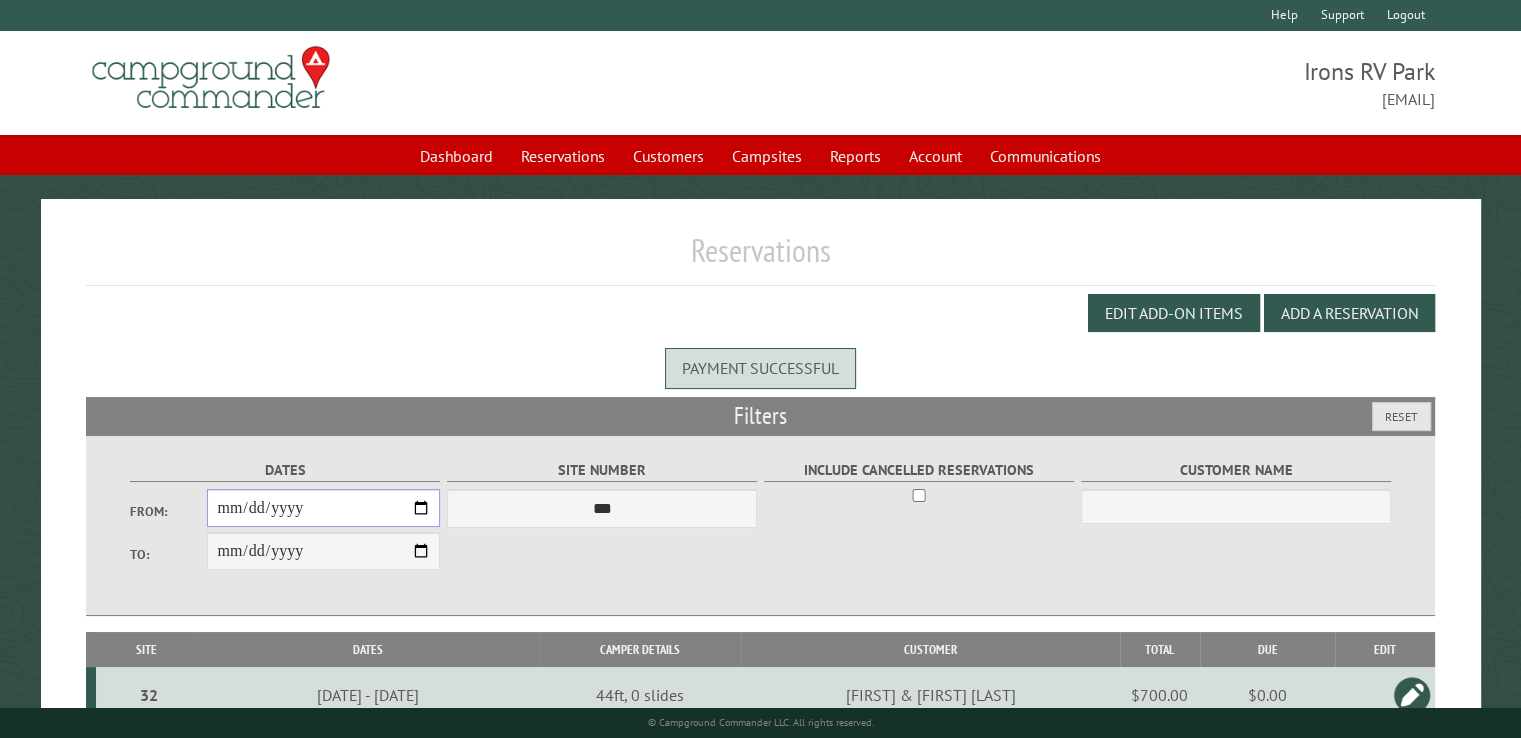 type on "**********" 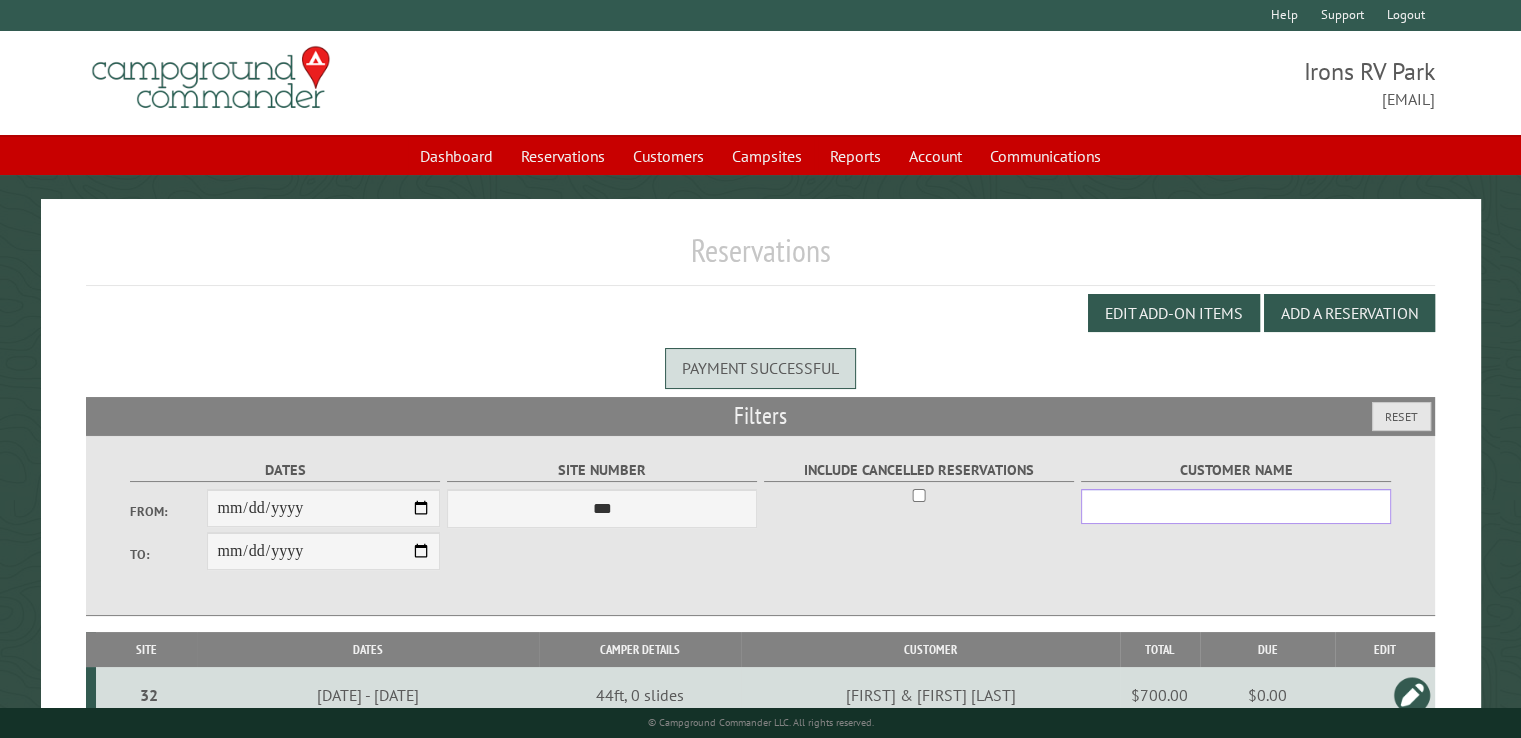 click on "Customer Name" at bounding box center [1236, 506] 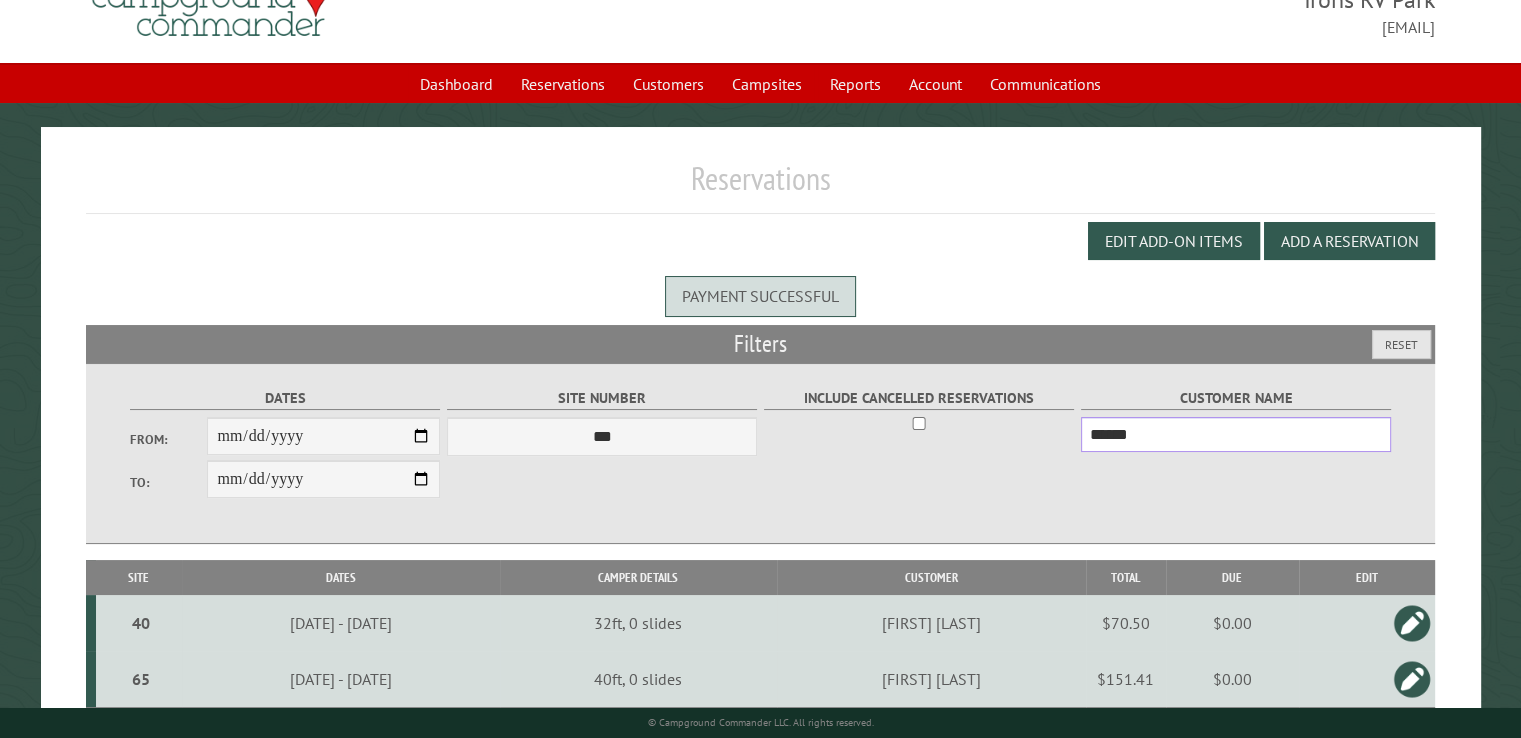 scroll, scrollTop: 148, scrollLeft: 0, axis: vertical 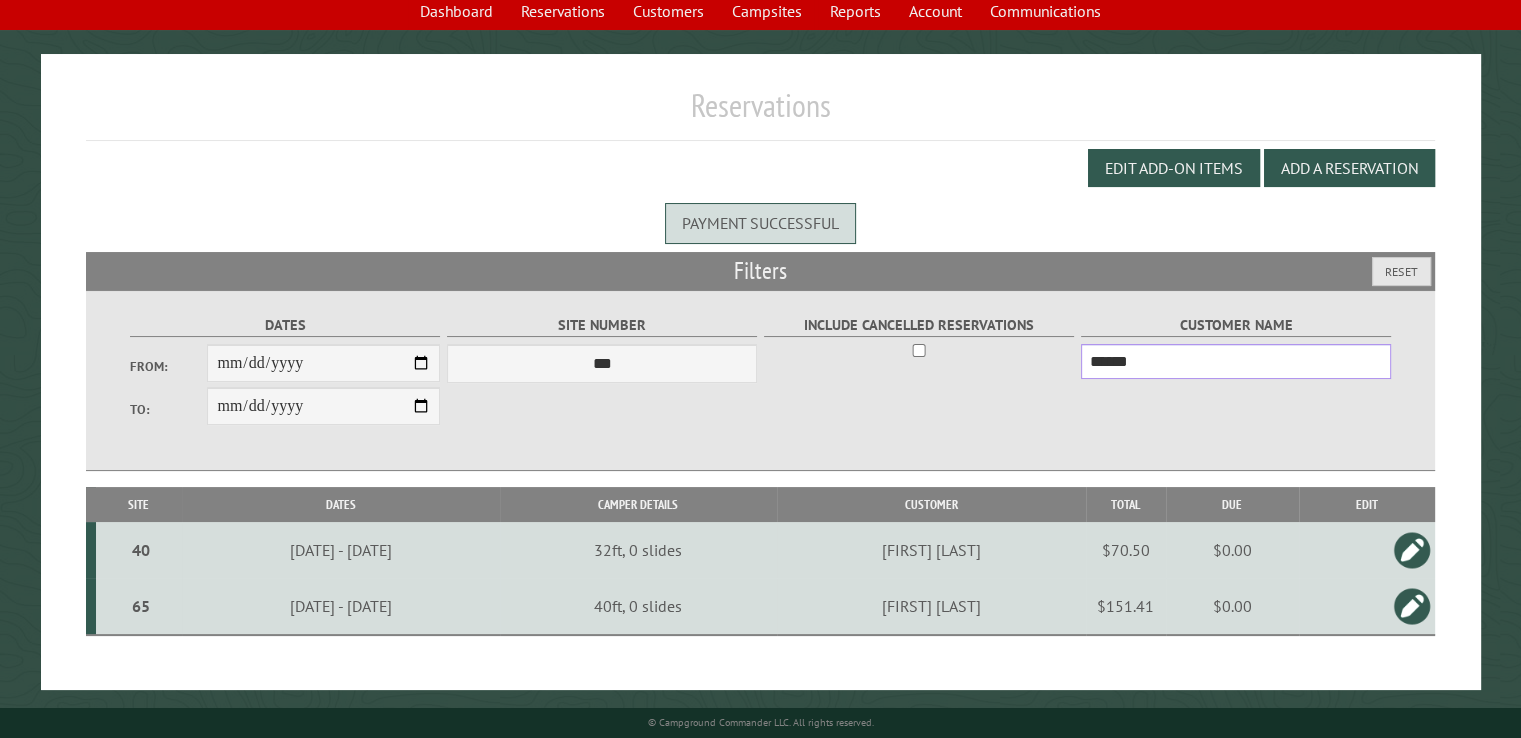 type on "******" 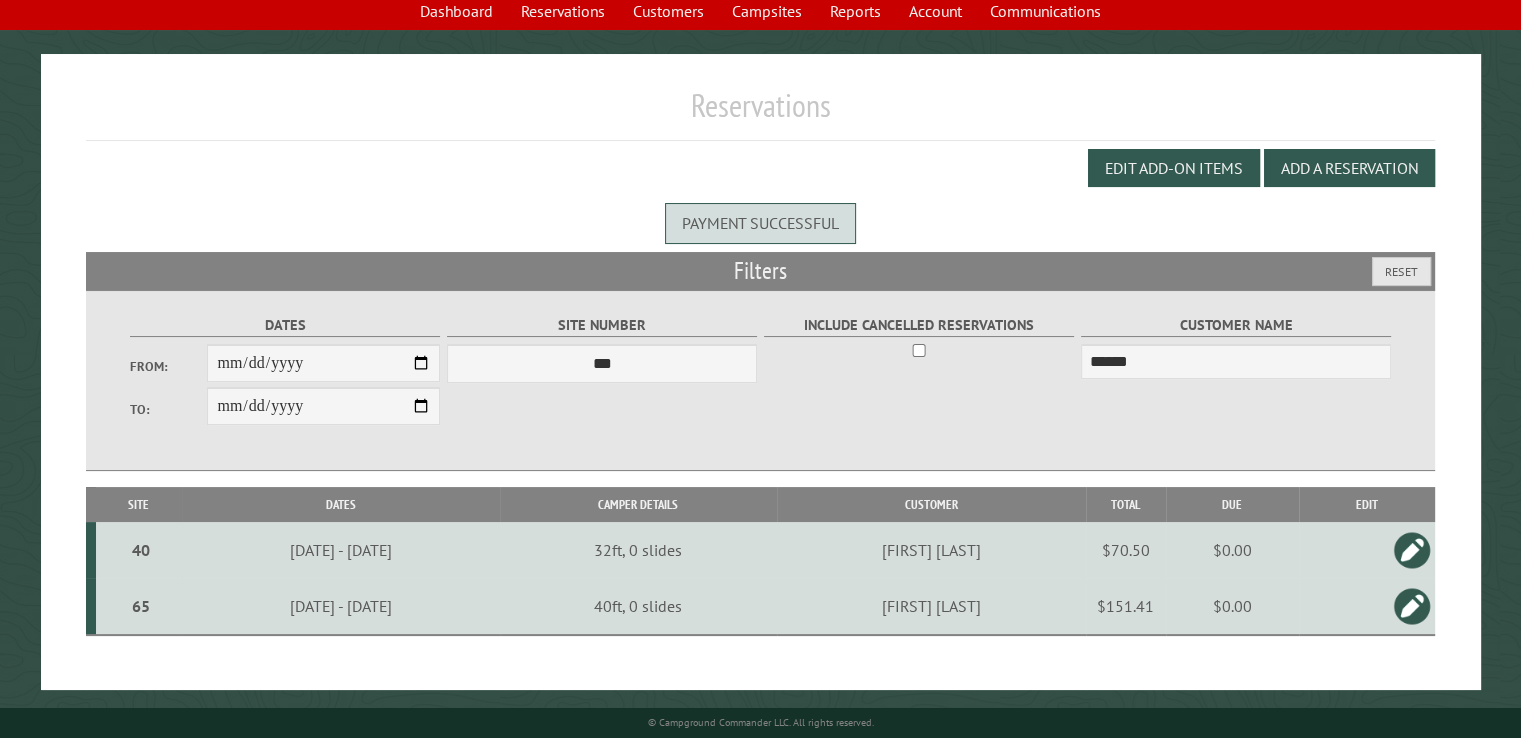 click at bounding box center [1412, 550] 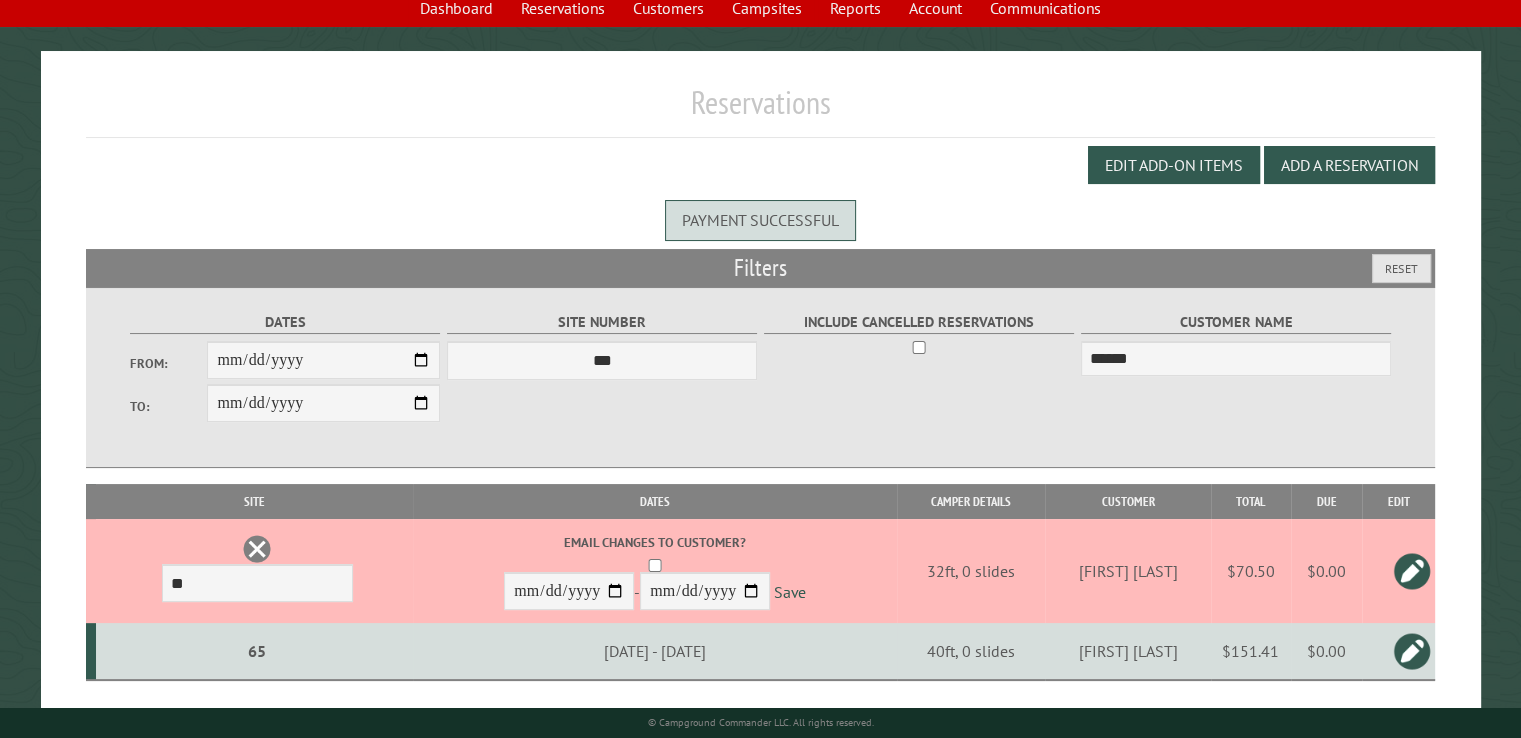 click at bounding box center [257, 549] 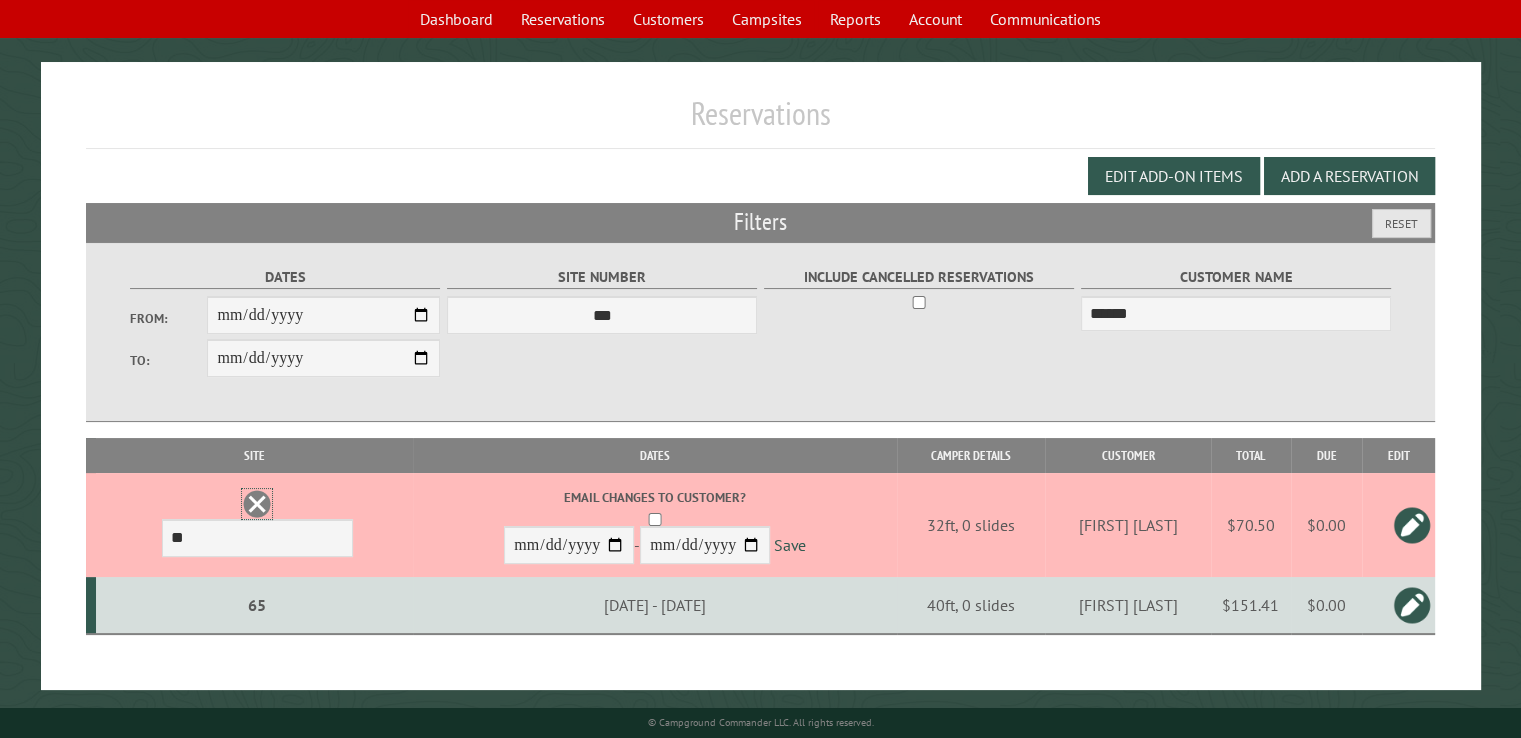 scroll, scrollTop: 0, scrollLeft: 0, axis: both 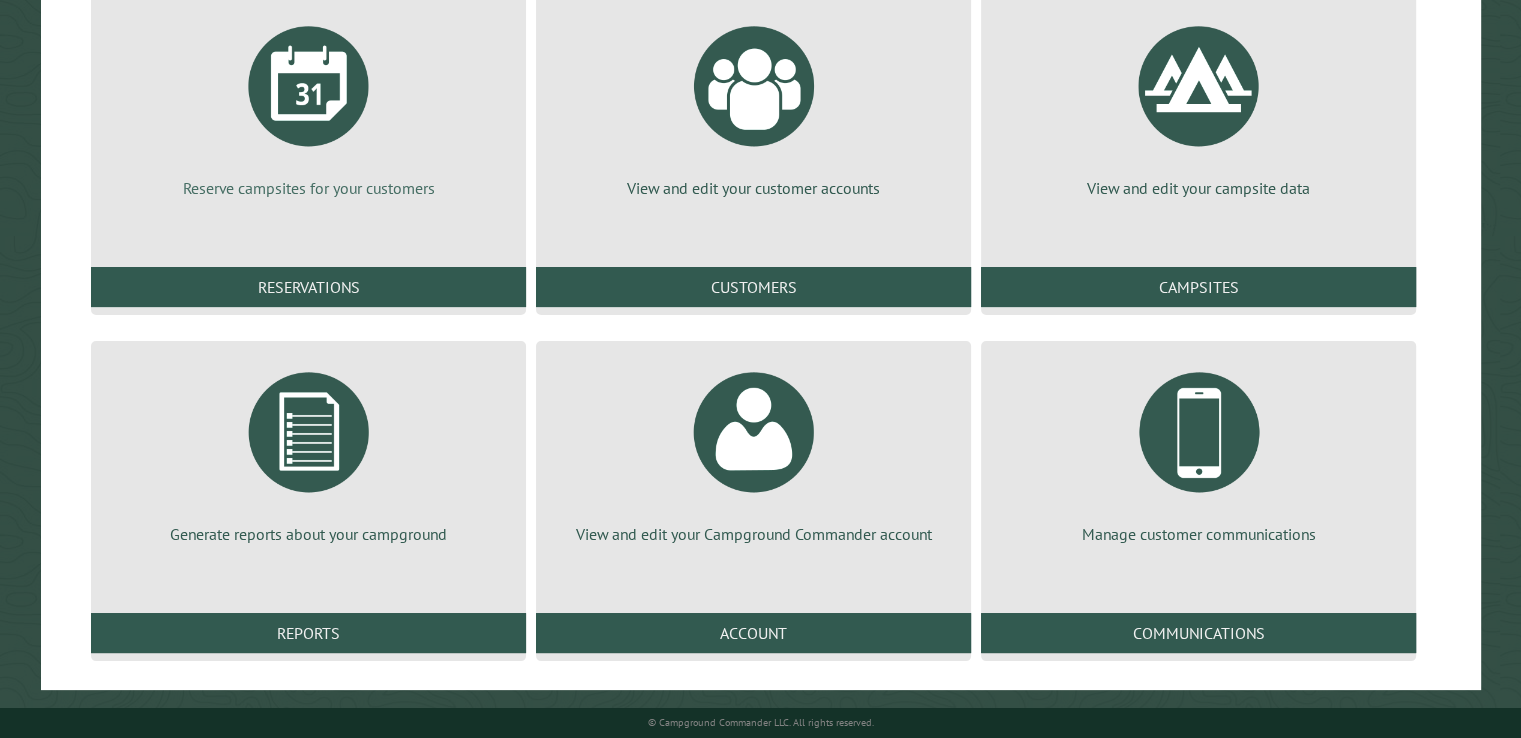 click at bounding box center (309, 86) 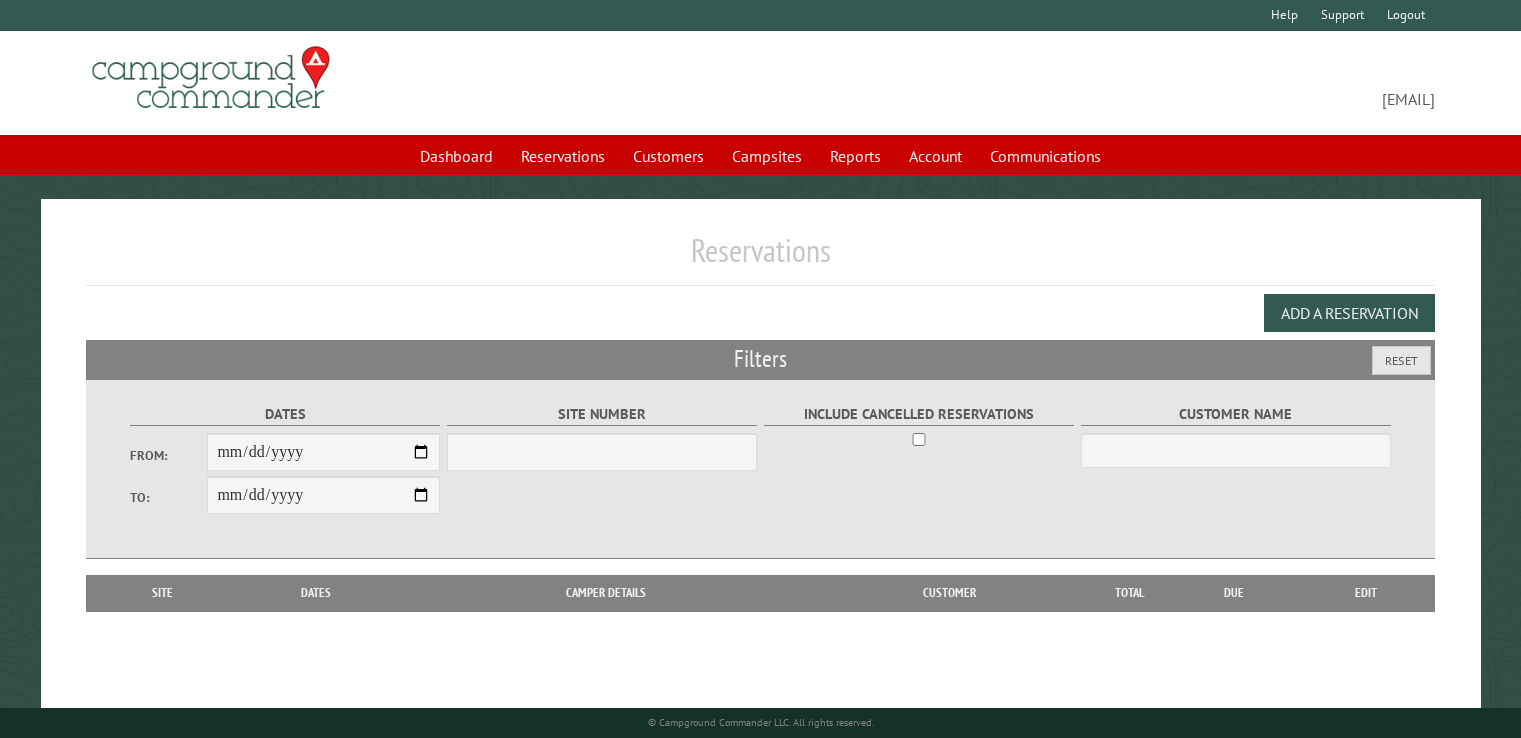 scroll, scrollTop: 0, scrollLeft: 0, axis: both 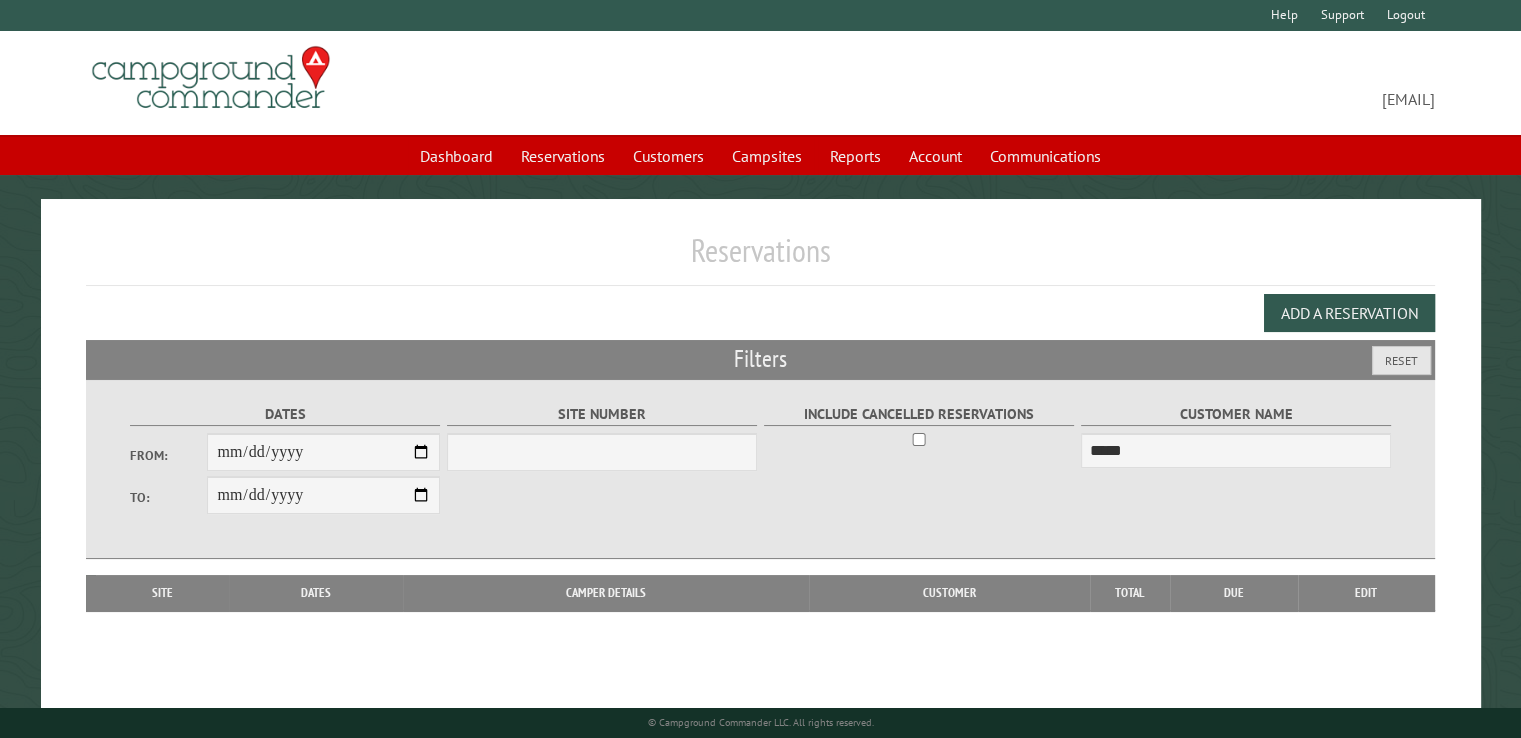 type on "*****" 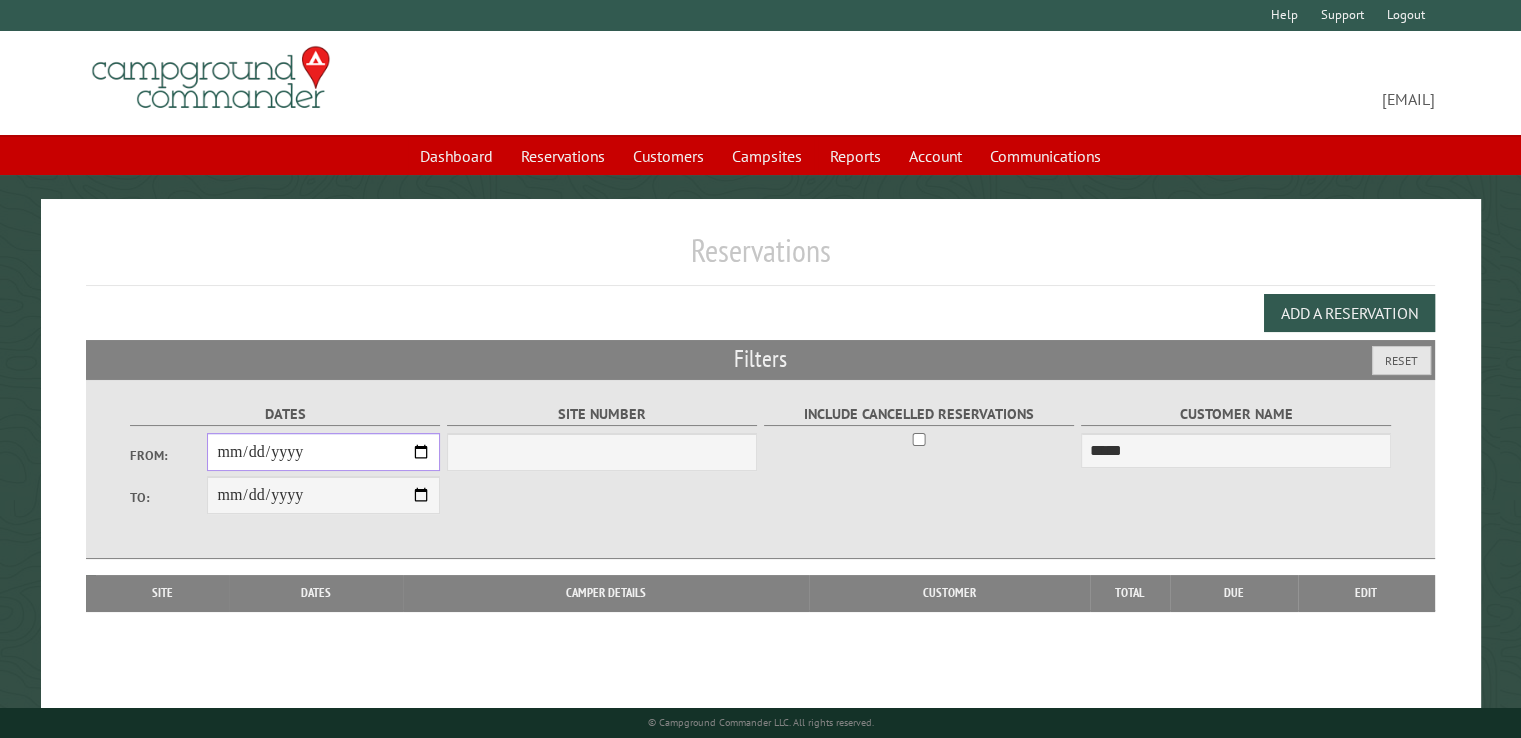 click on "From:" at bounding box center (323, 452) 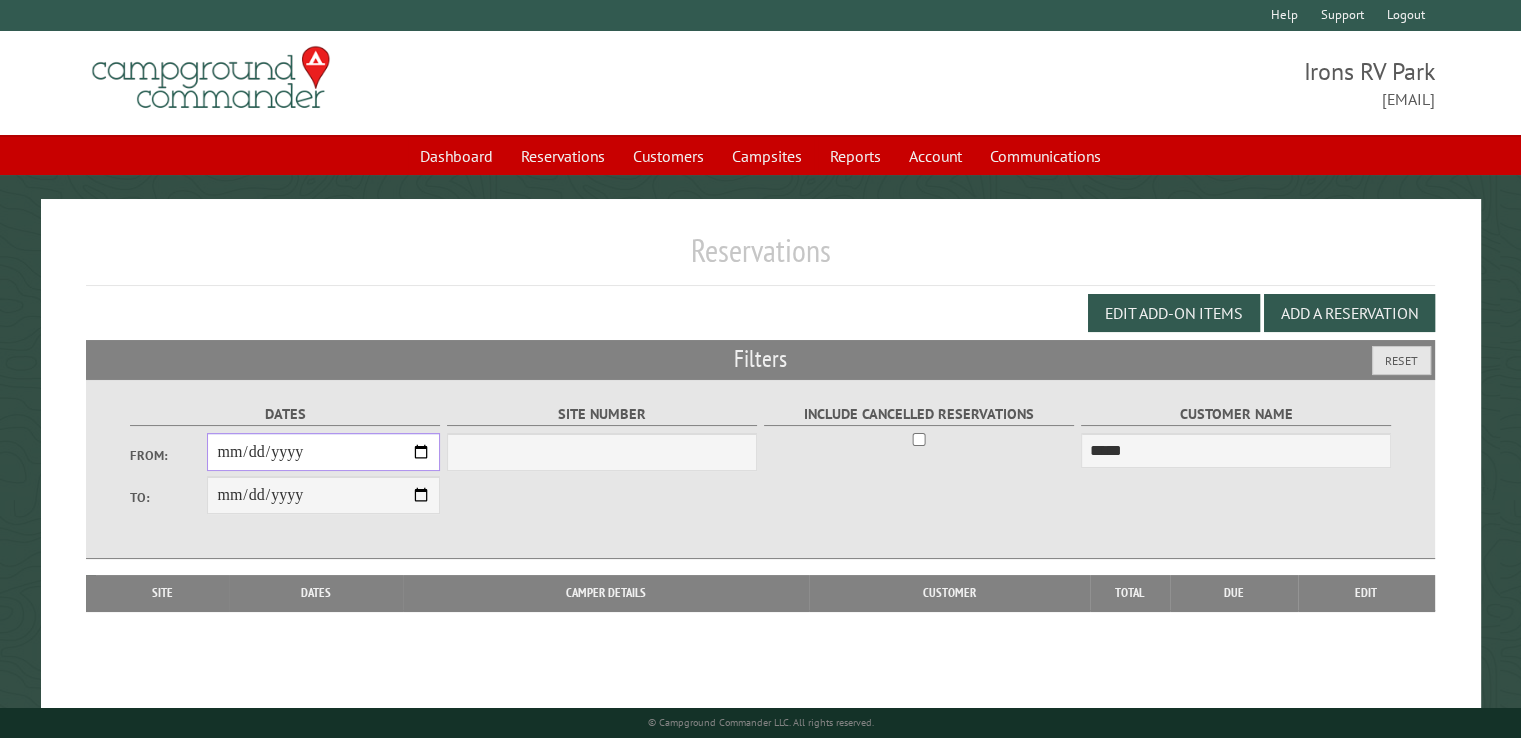 click on "From:" at bounding box center [323, 452] 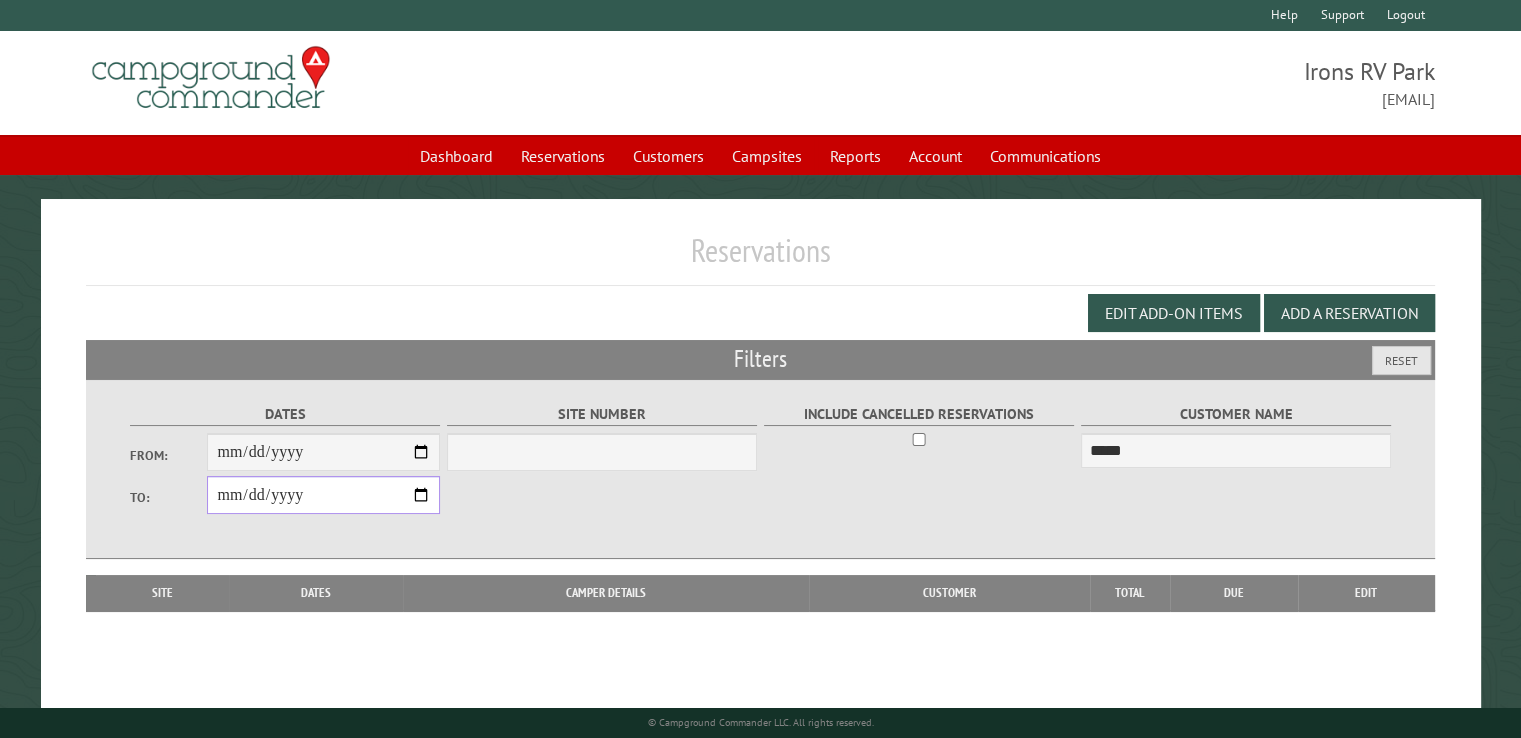 drag, startPoint x: 246, startPoint y: 496, endPoint x: 243, endPoint y: 477, distance: 19.235384 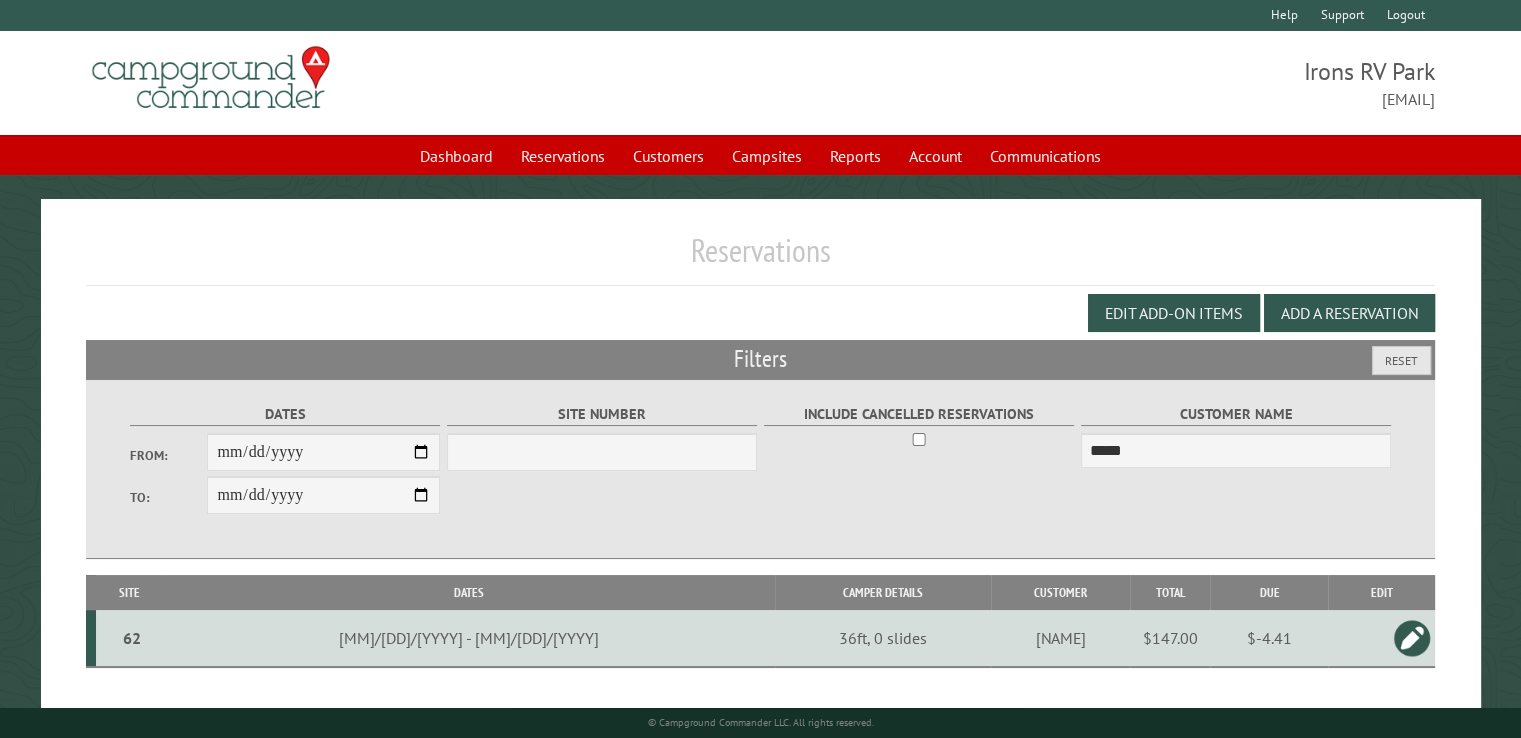 click at bounding box center [1412, 638] 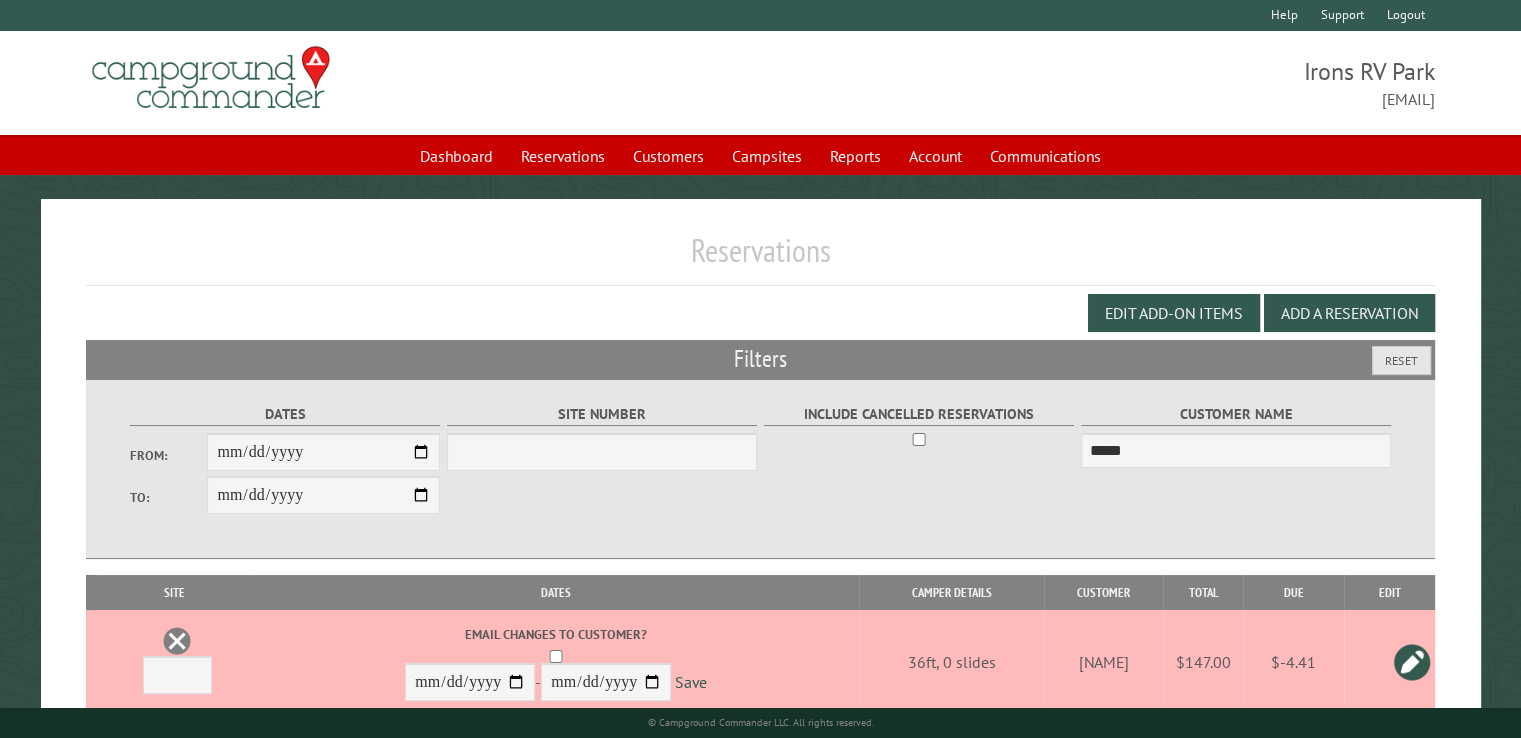 drag, startPoint x: 1197, startPoint y: 664, endPoint x: 1197, endPoint y: 650, distance: 14 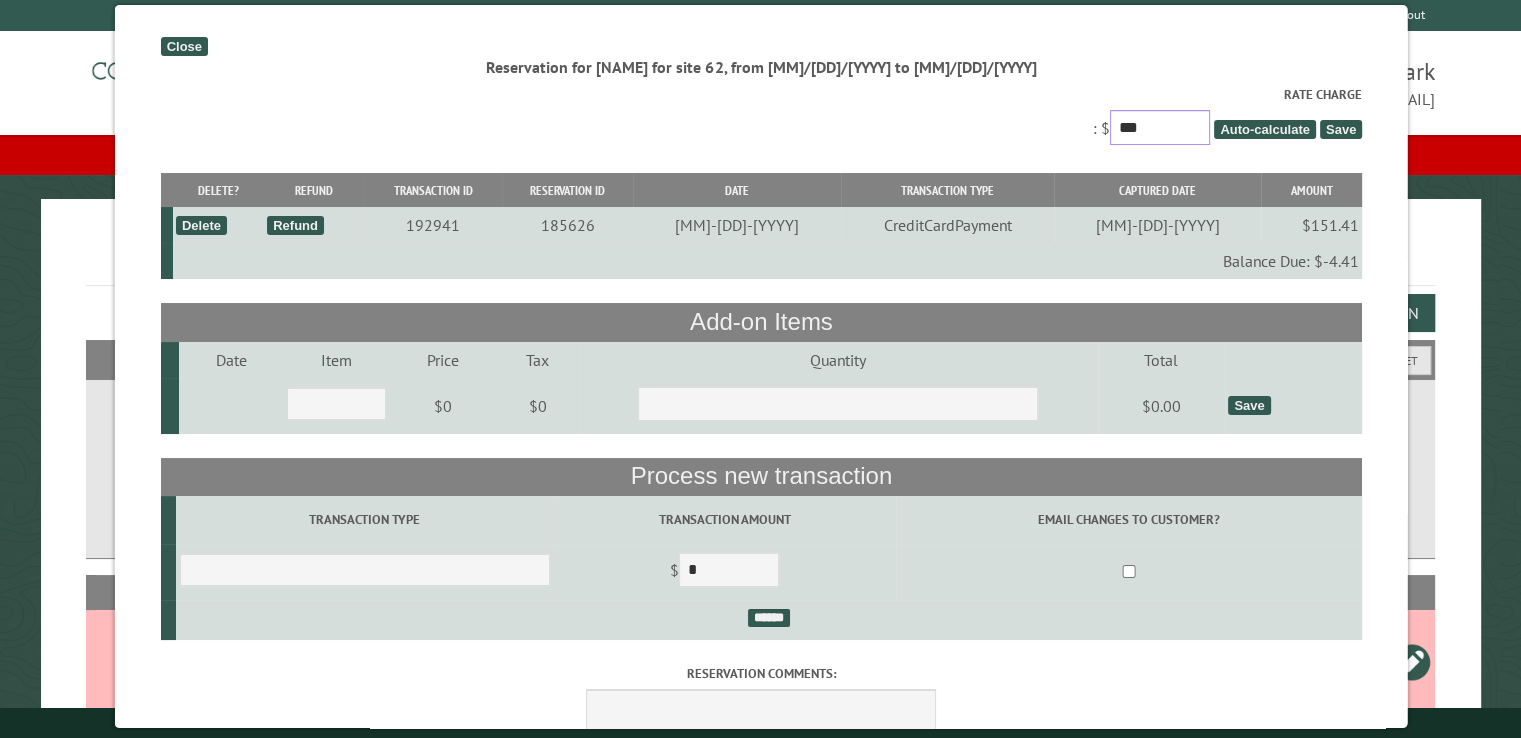 click on "***" at bounding box center (1159, 127) 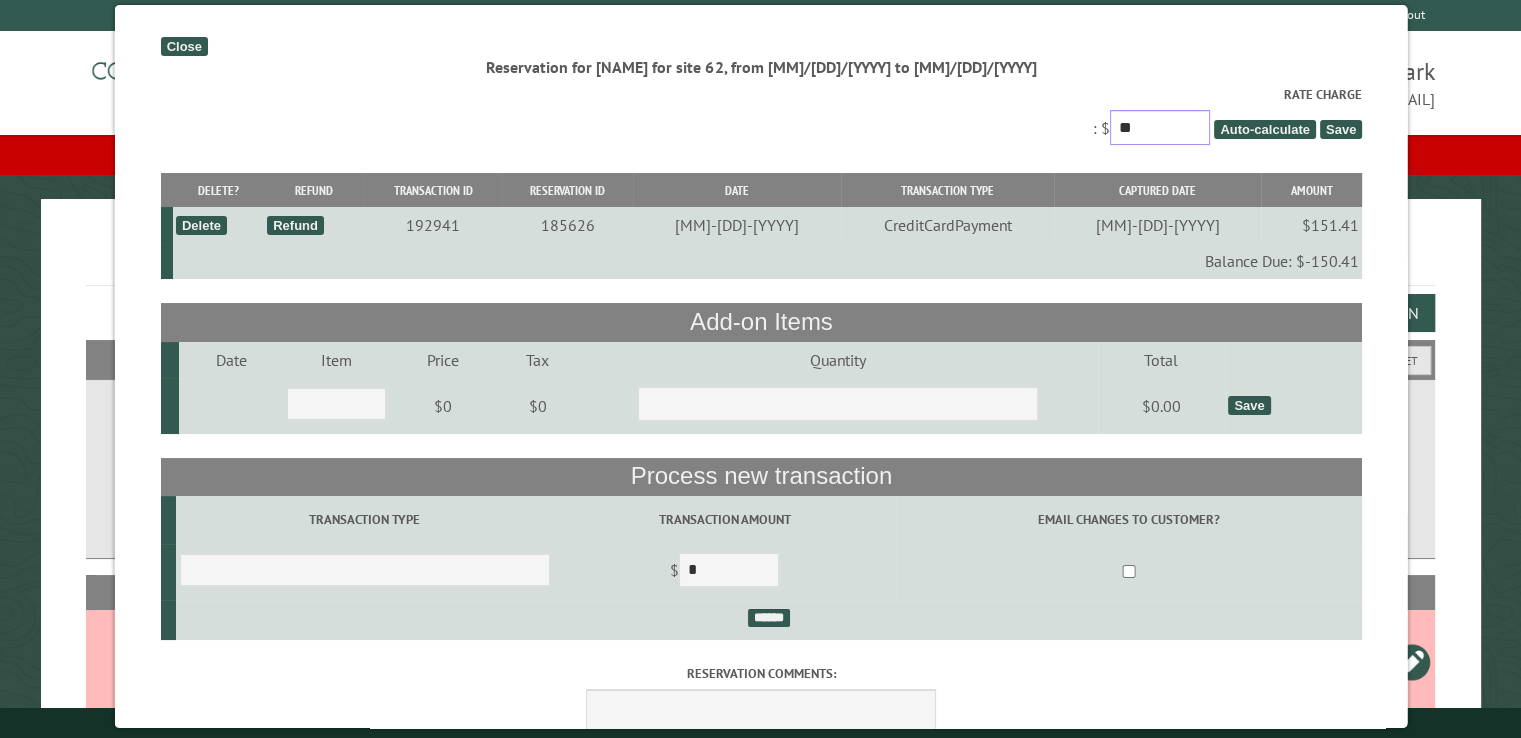 type on "*" 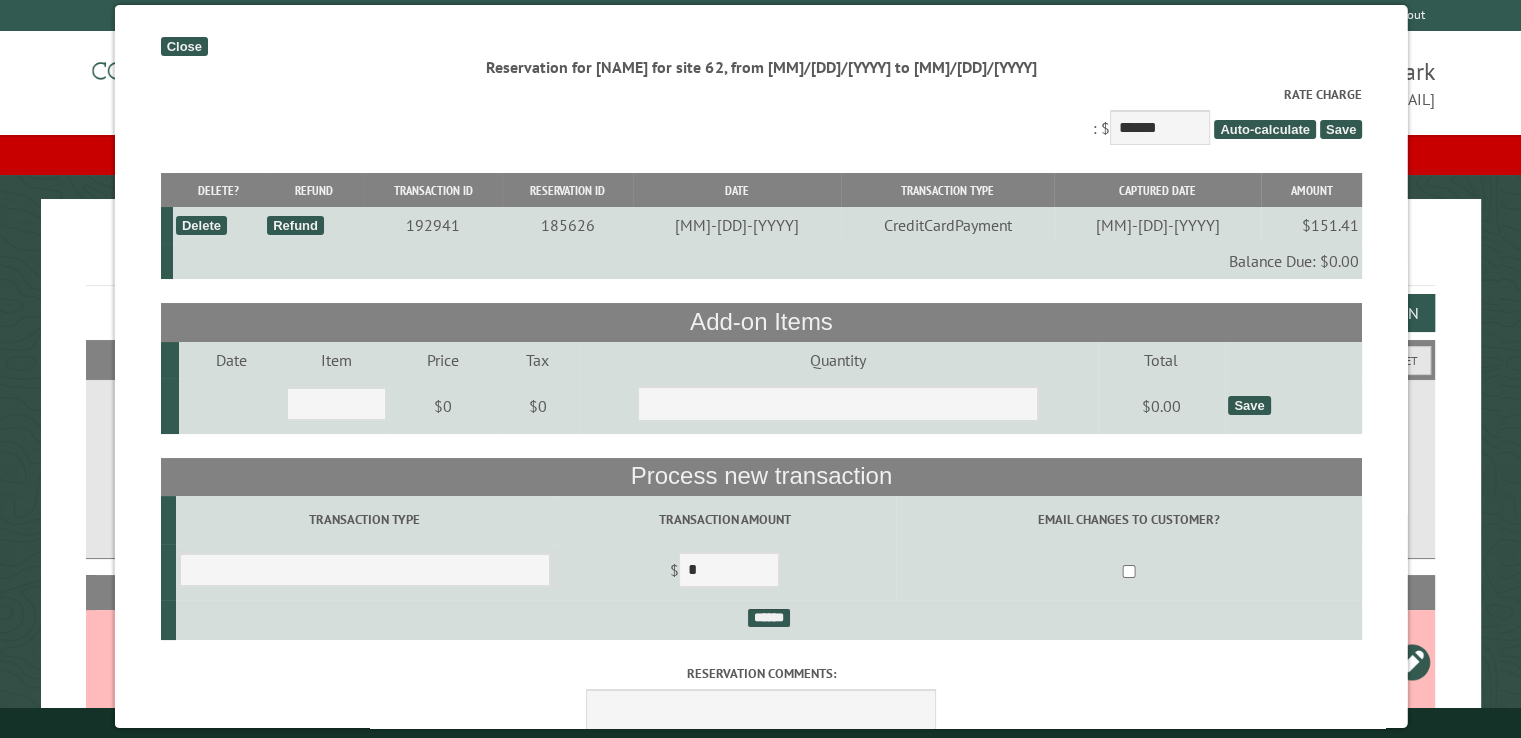 drag, startPoint x: 1325, startPoint y: 129, endPoint x: 1251, endPoint y: 149, distance: 76.655075 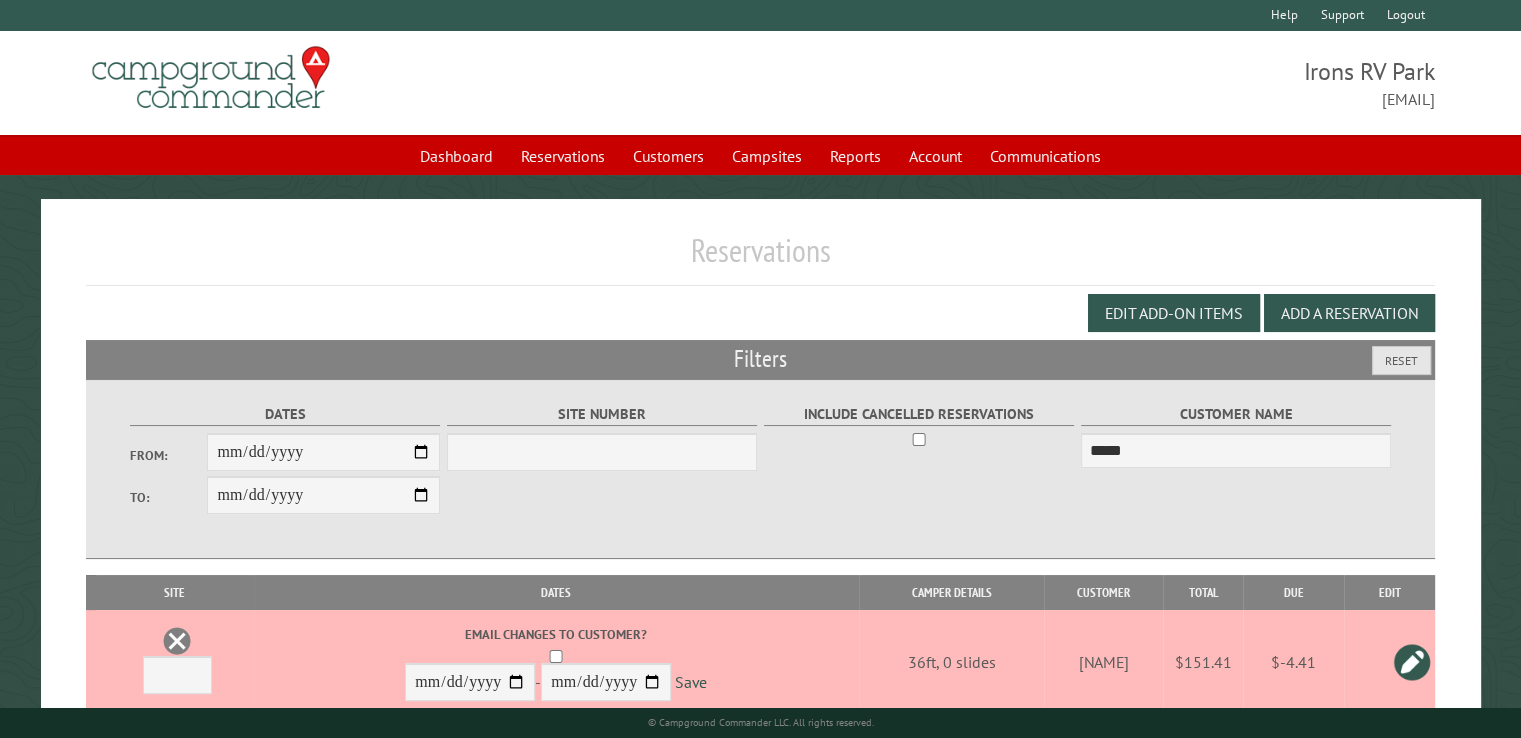 click at bounding box center [1412, 662] 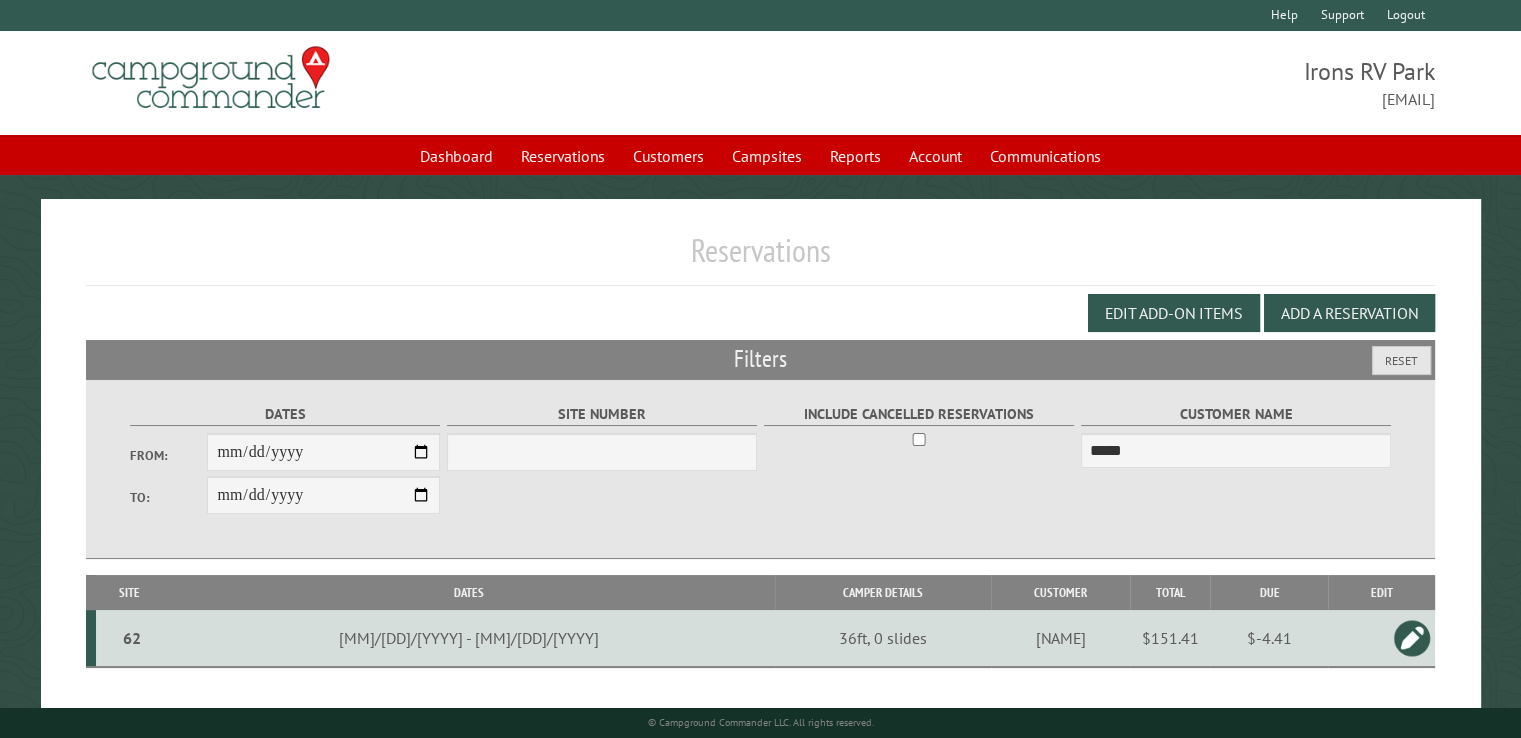 click on "$151.41" at bounding box center [1170, 638] 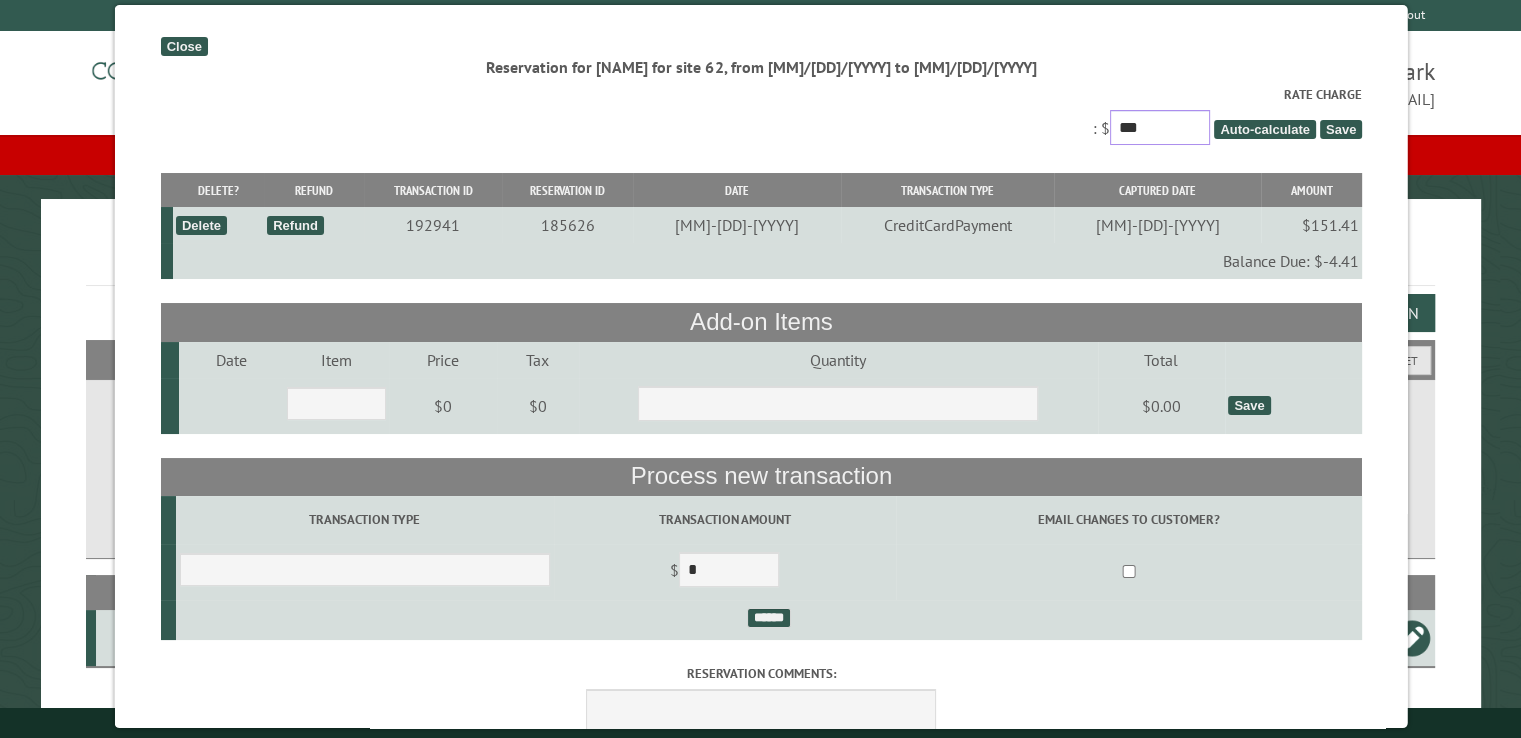 click on "***" at bounding box center [1159, 127] 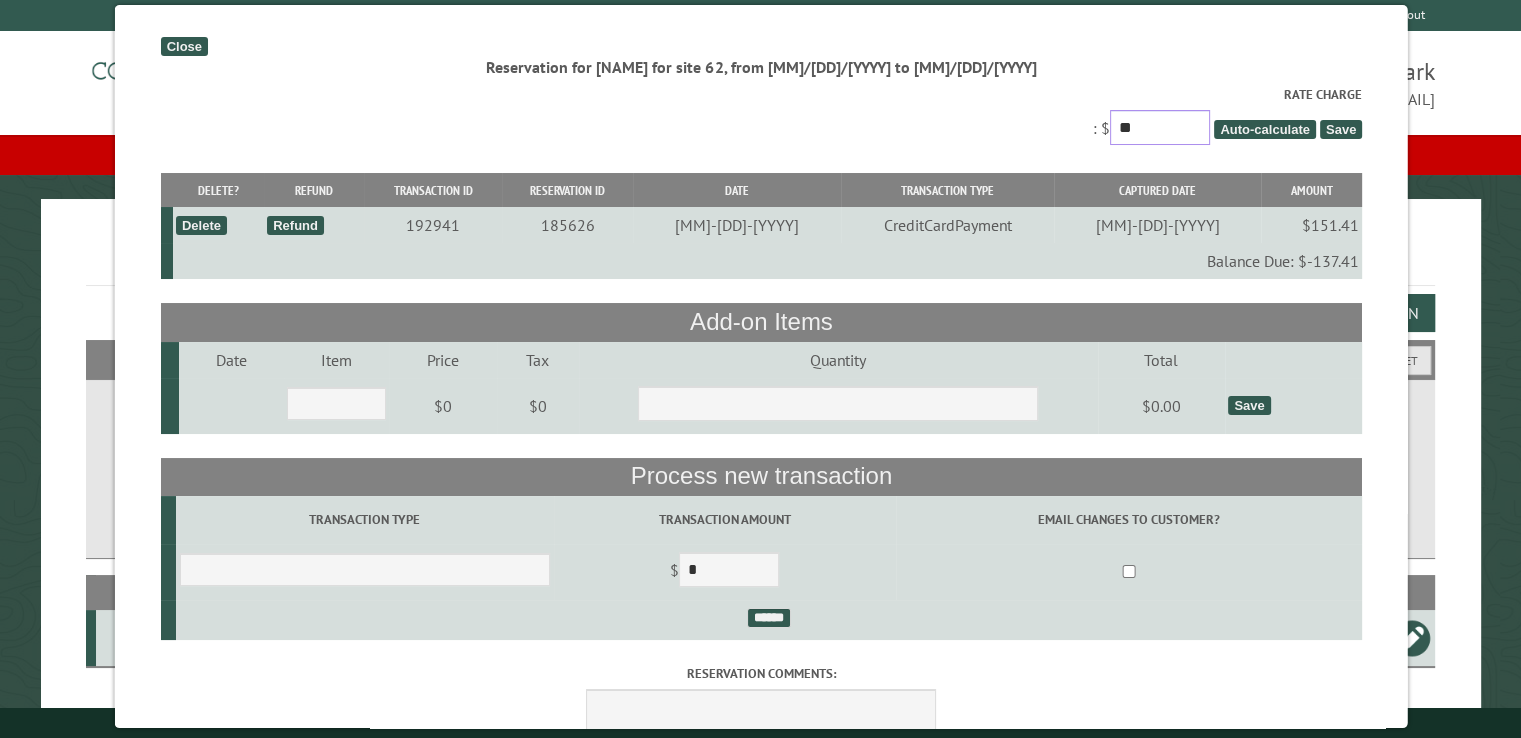 type on "*" 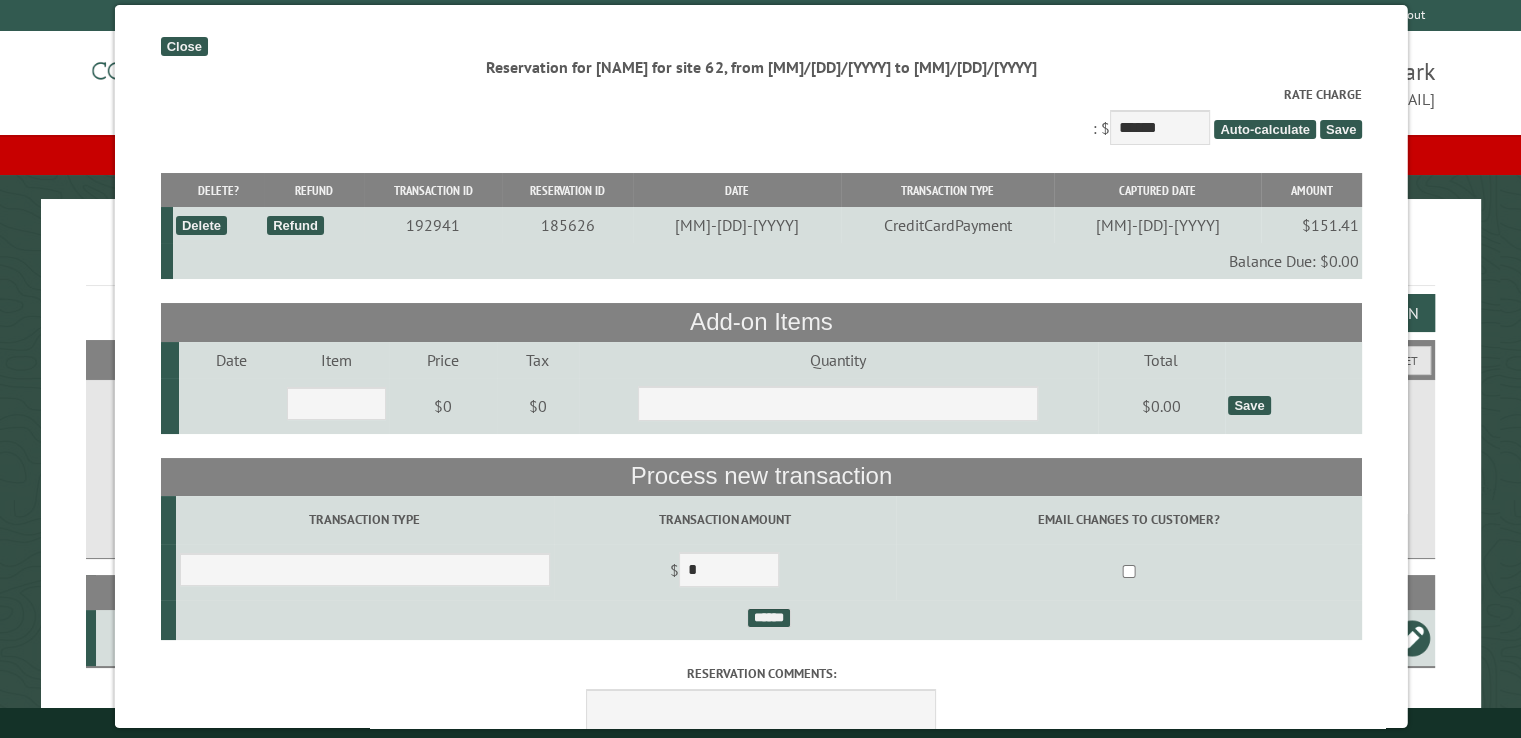 click on "Save" at bounding box center (1340, 129) 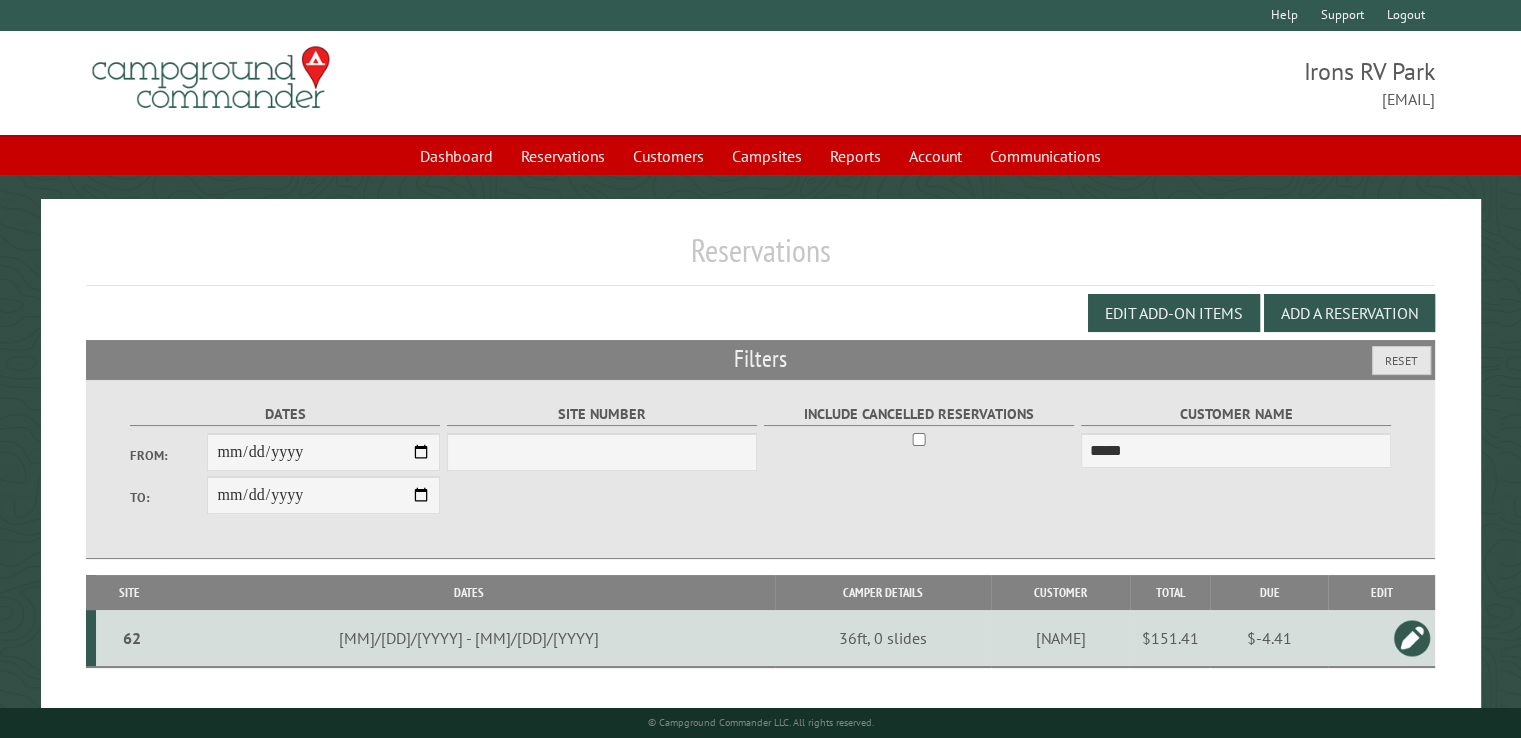 click at bounding box center [1412, 638] 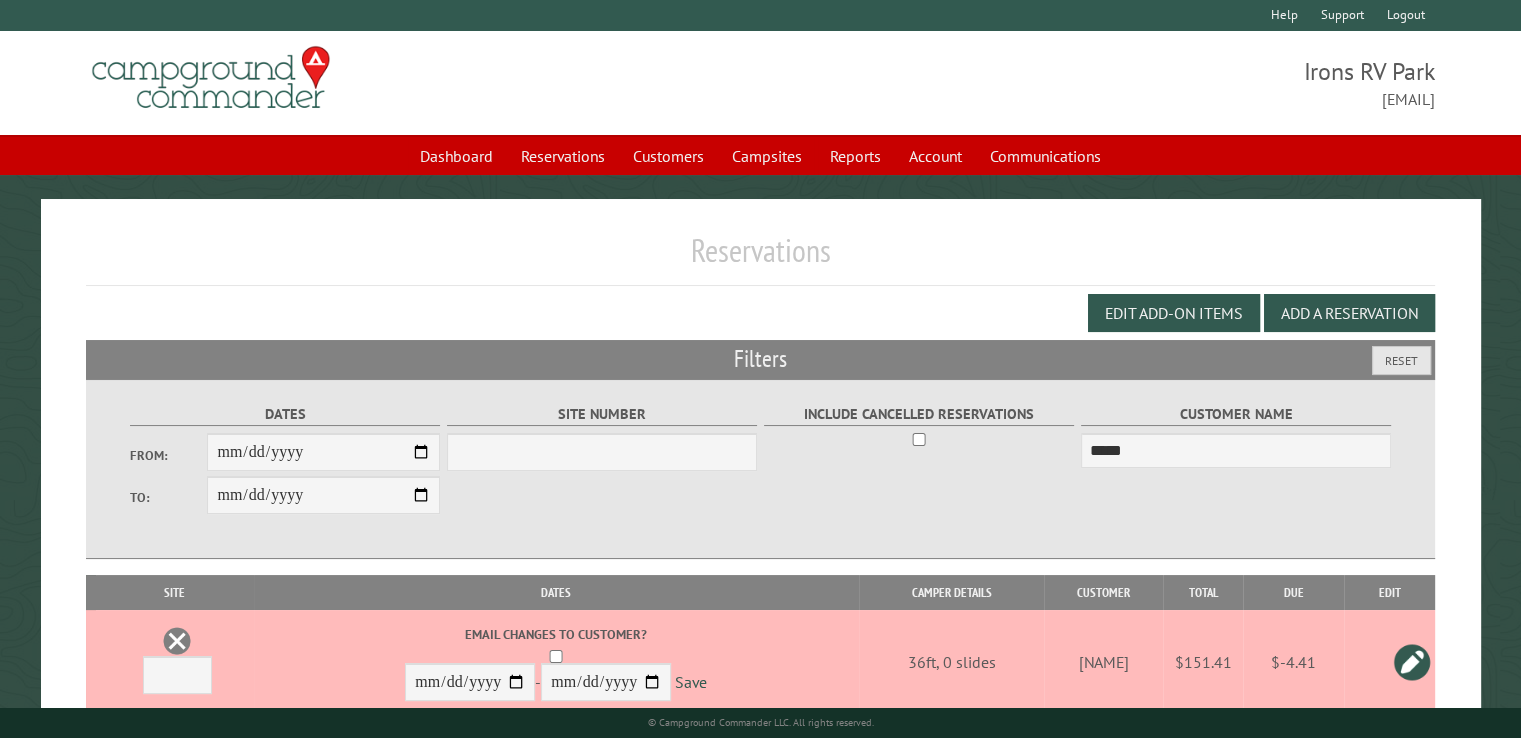 click at bounding box center (1412, 662) 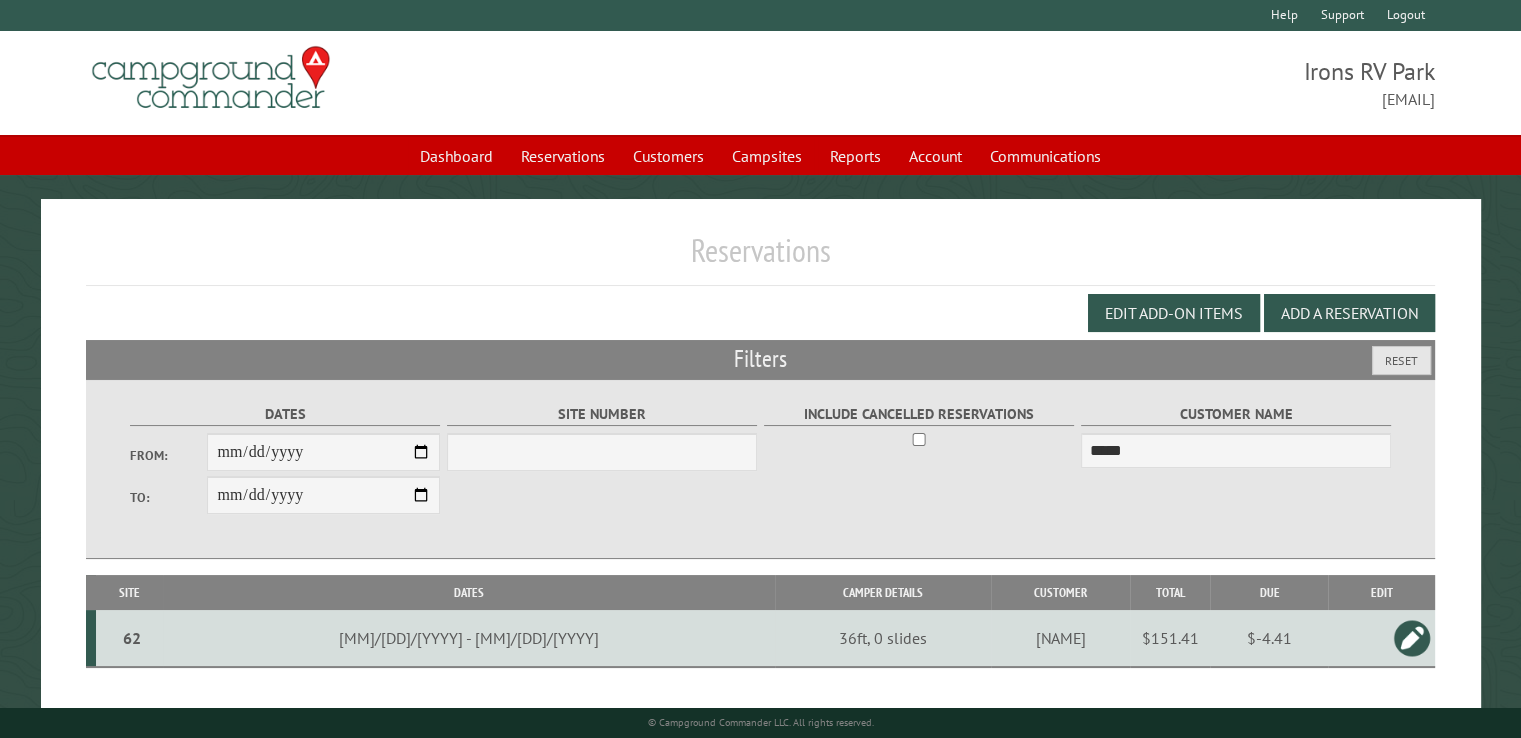 click at bounding box center [1412, 638] 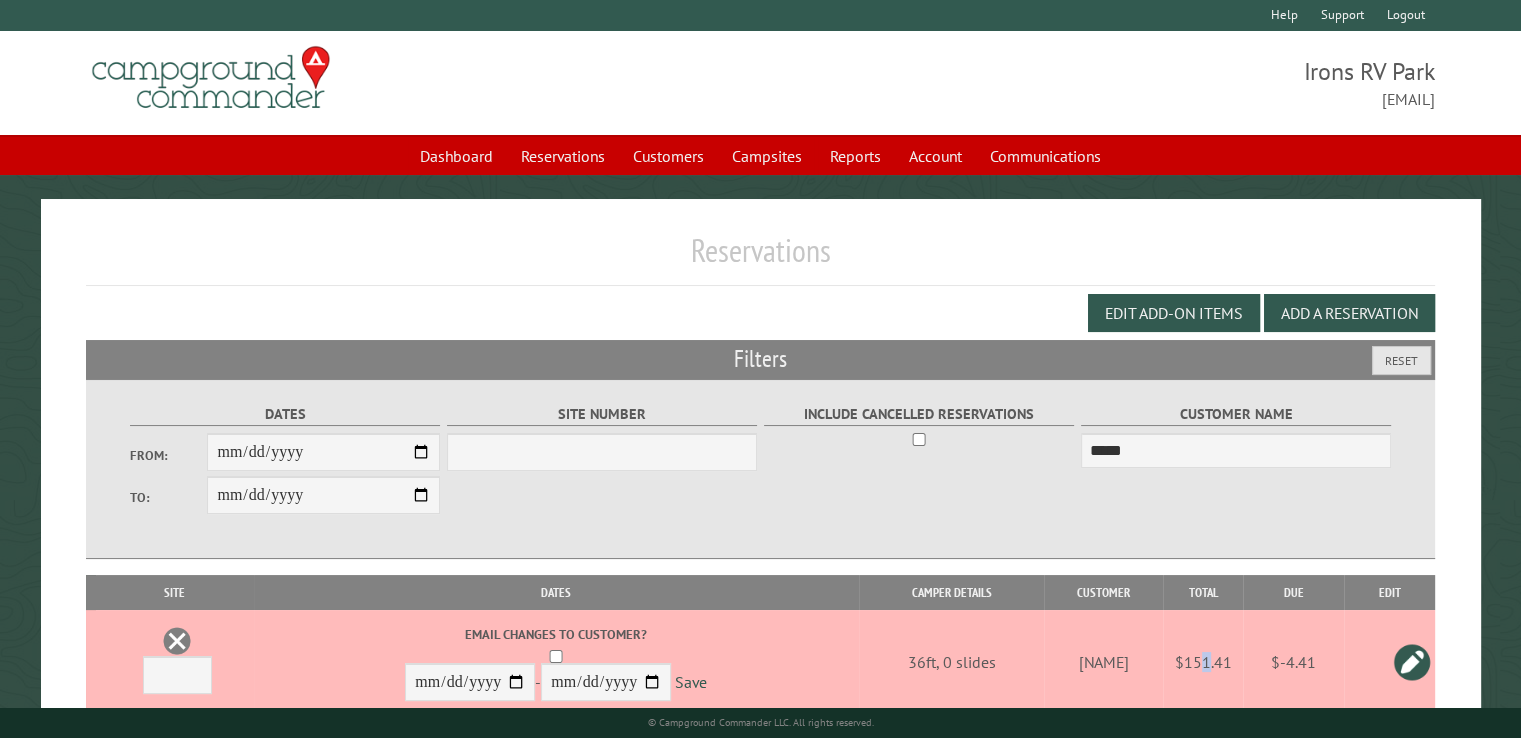 click on "$151.41" at bounding box center [1203, 662] 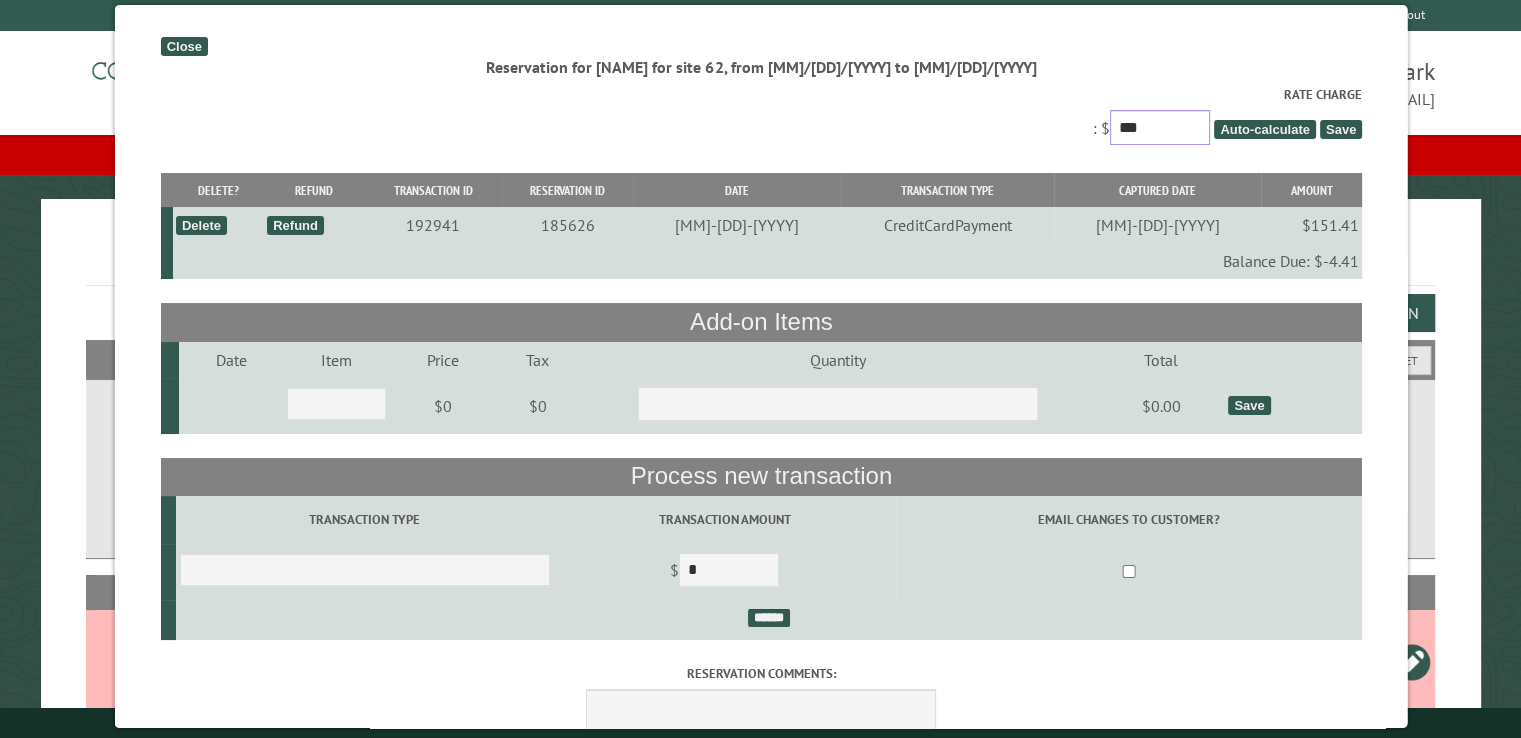 click on "***" at bounding box center [1159, 127] 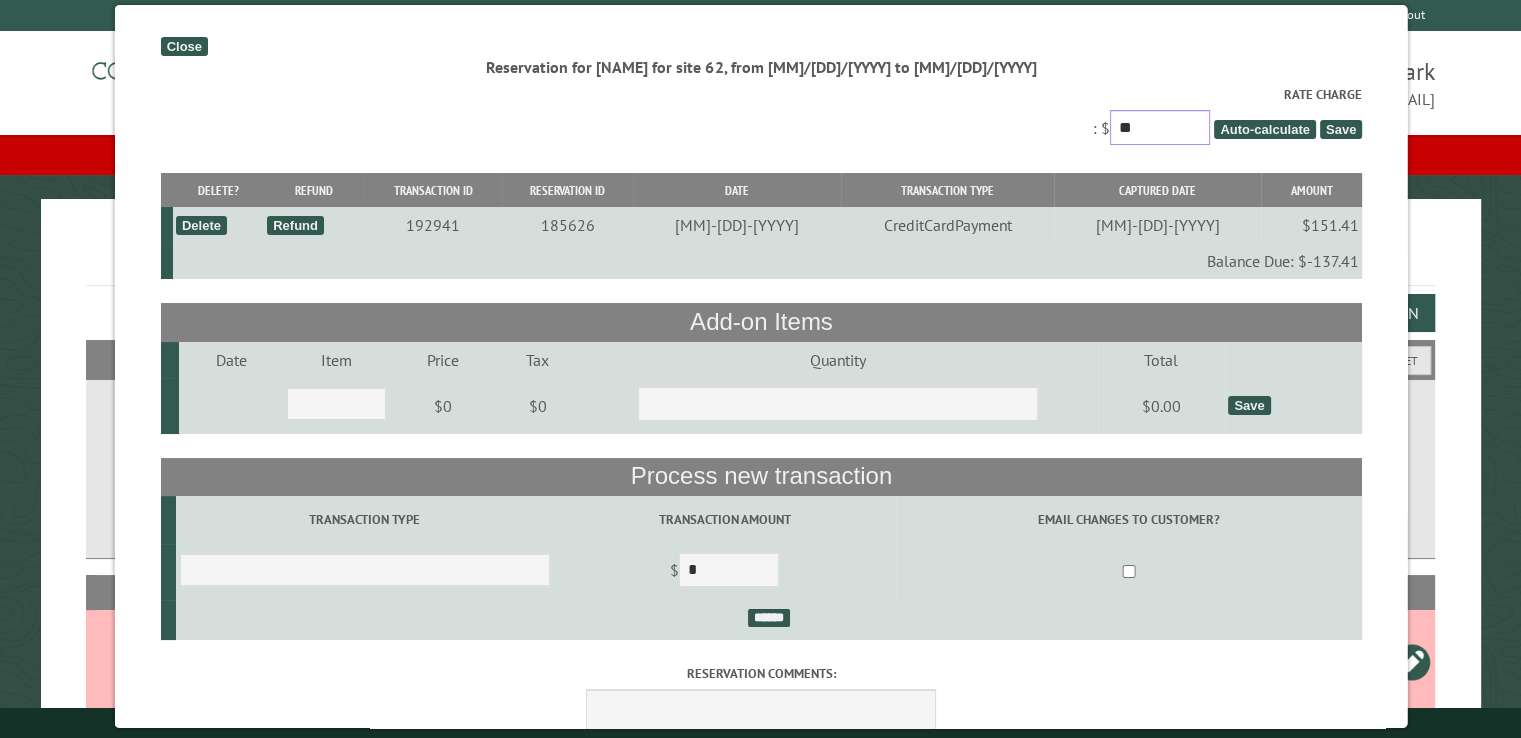 type on "*" 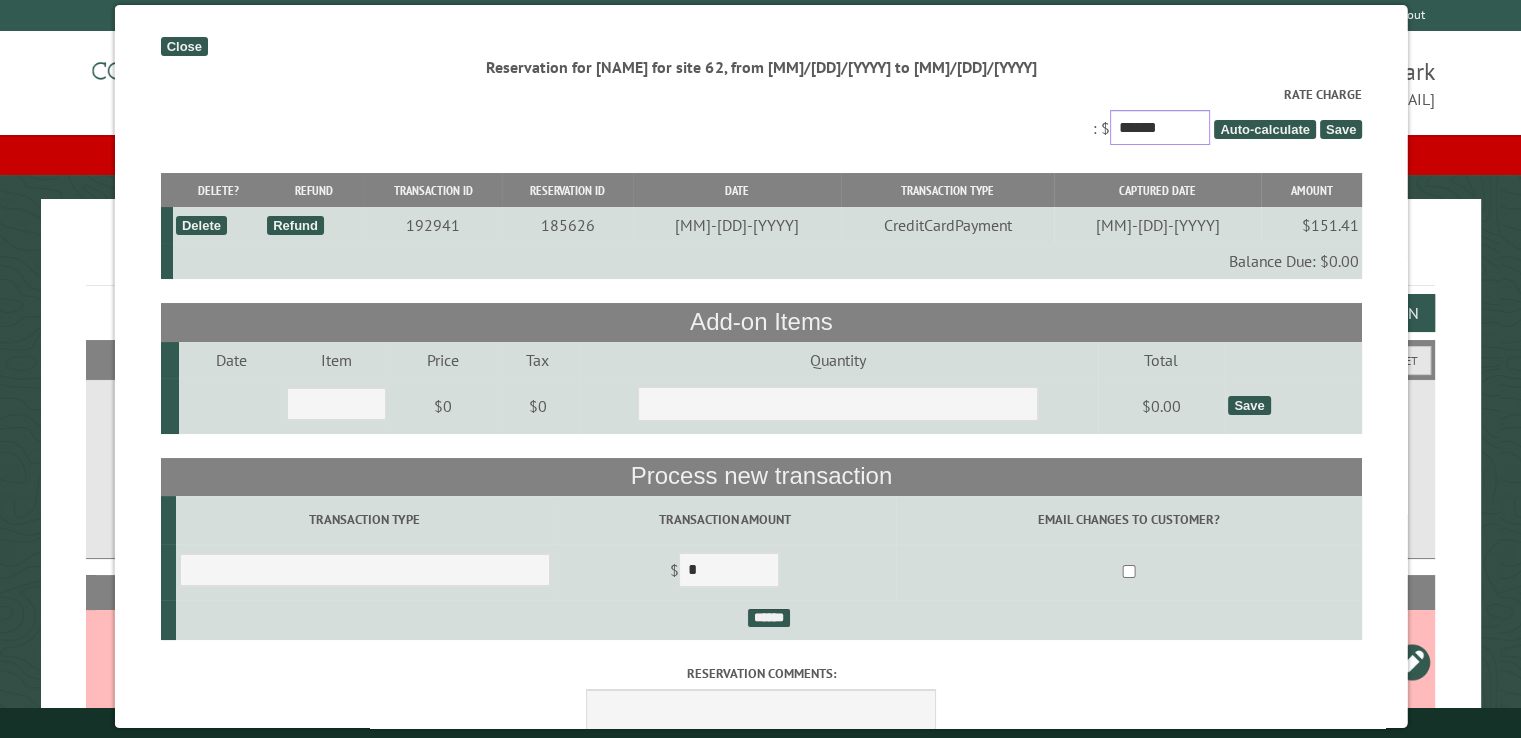 type on "******" 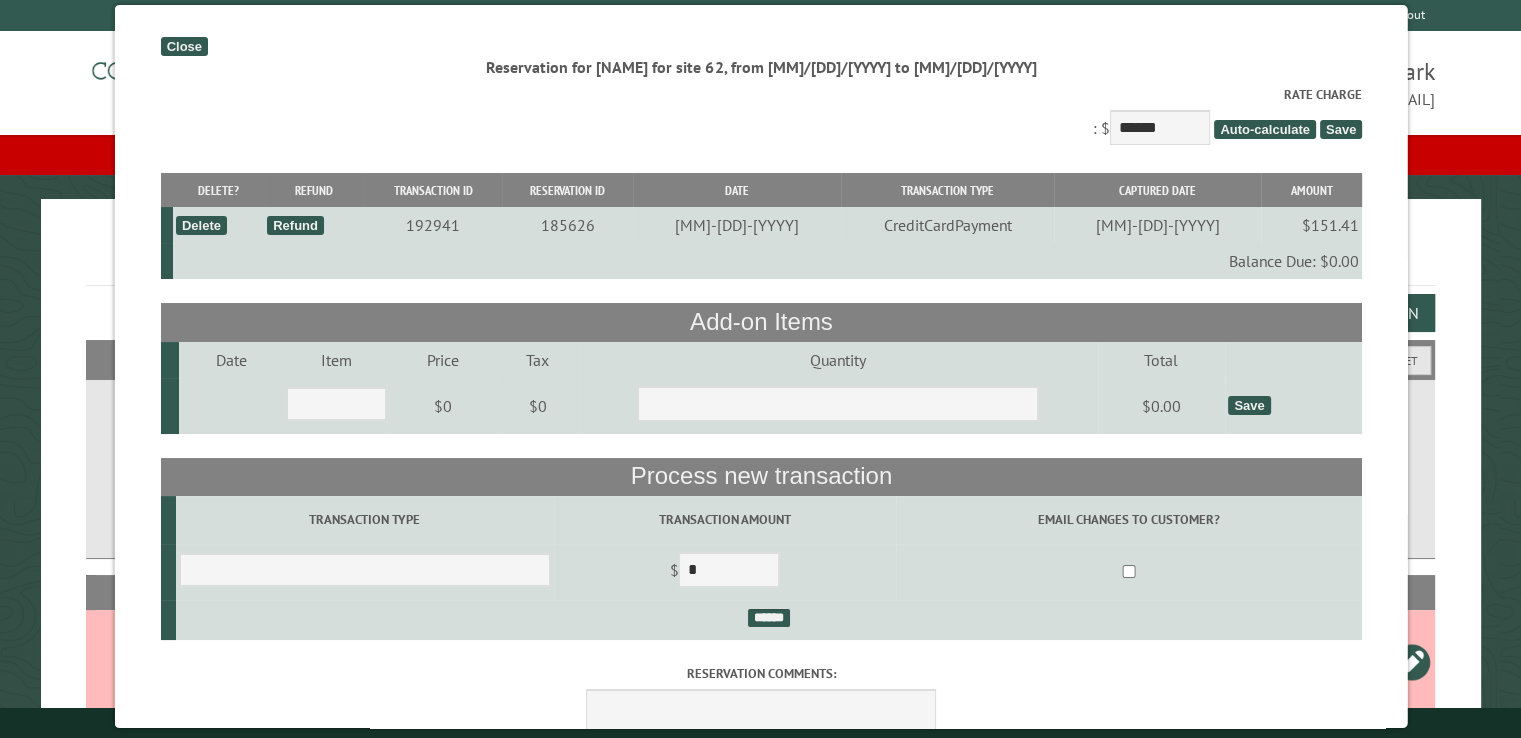 click on "Save" at bounding box center [1340, 129] 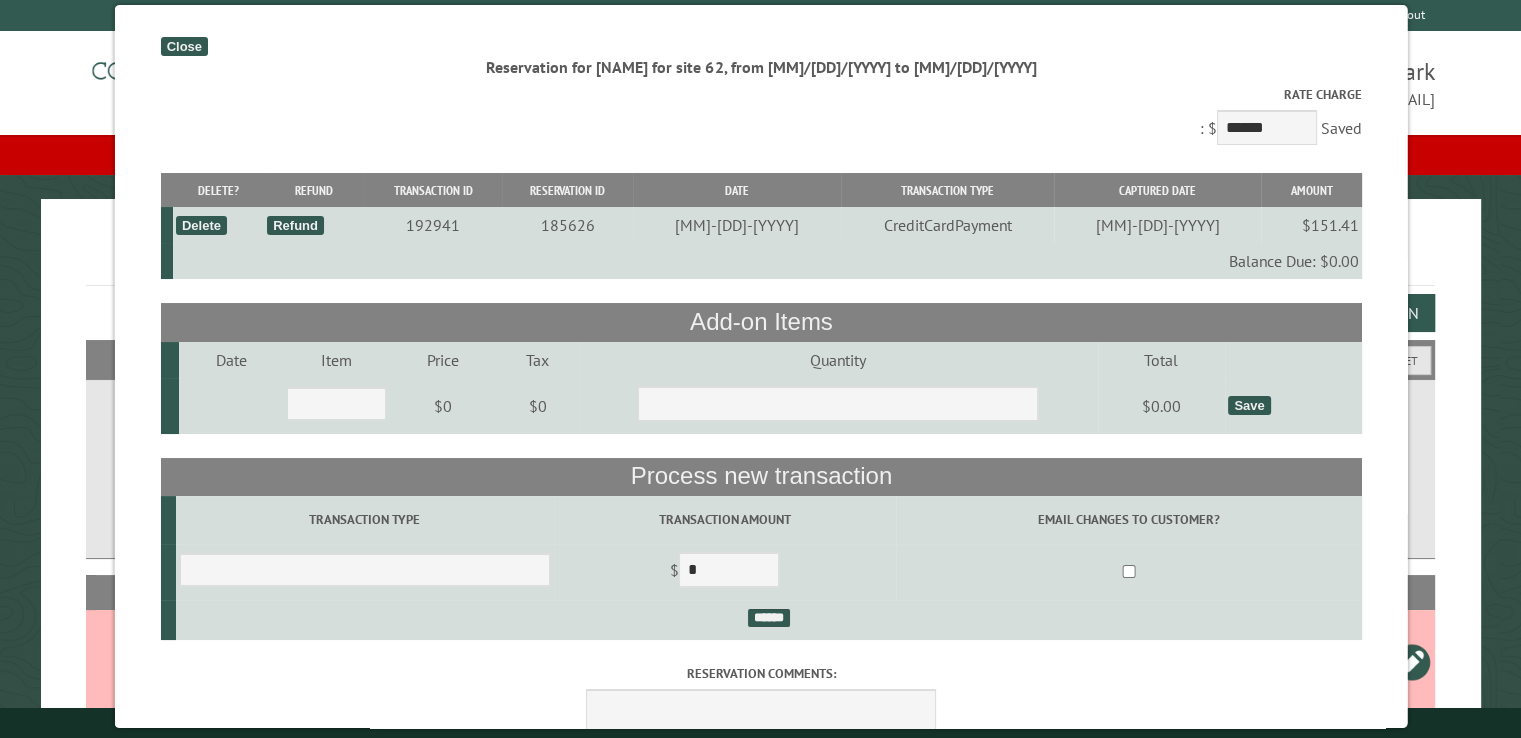 click on "Close" at bounding box center (183, 46) 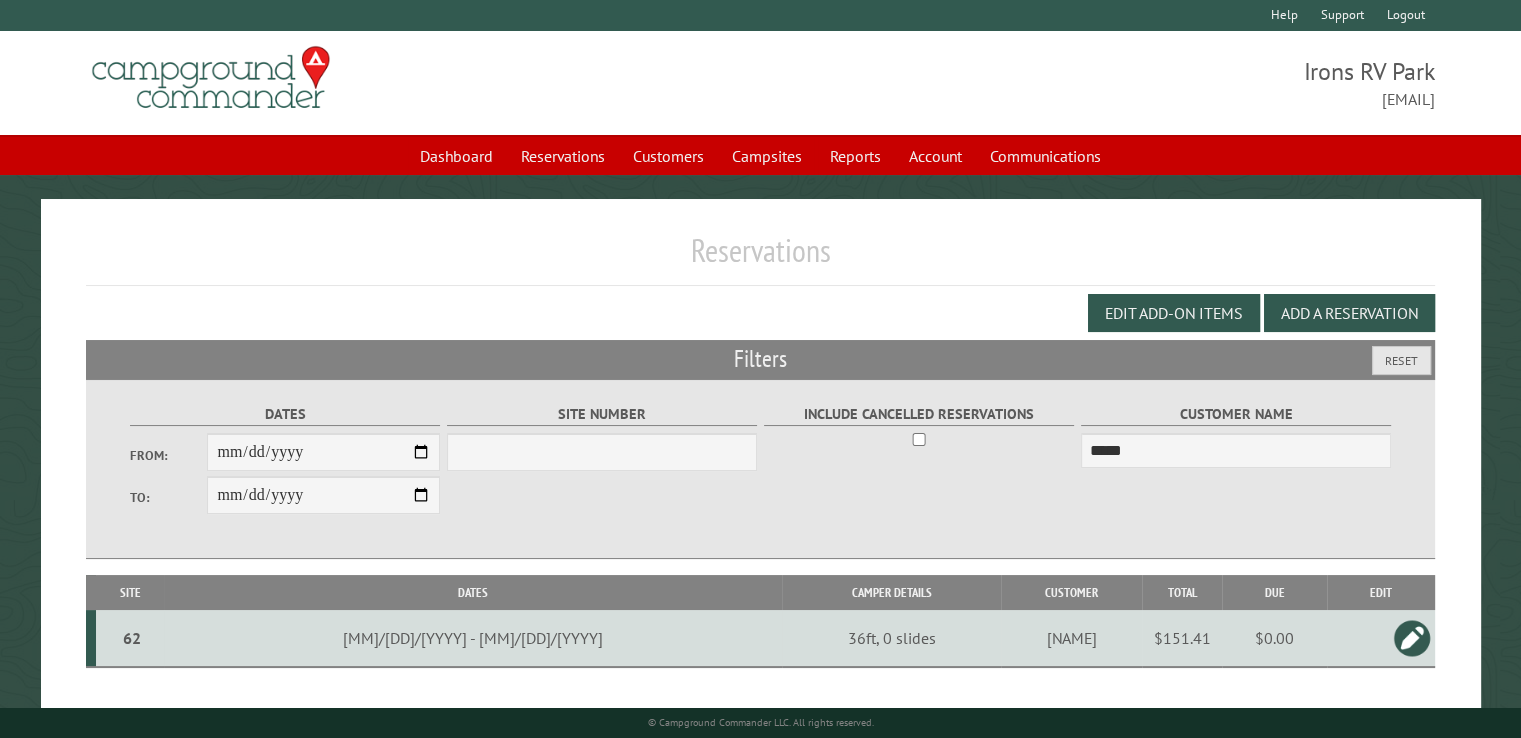 click at bounding box center [1412, 638] 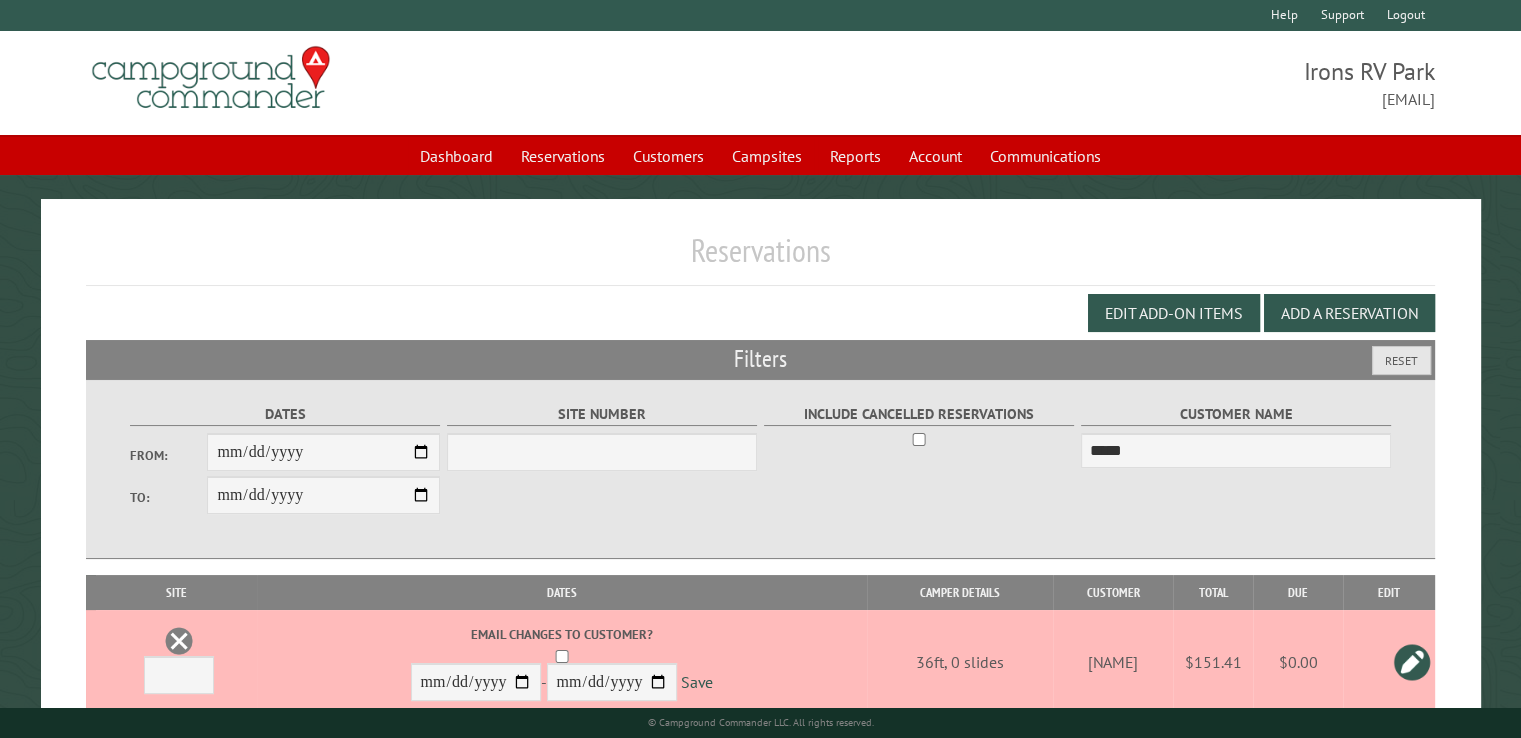 click at bounding box center [179, 641] 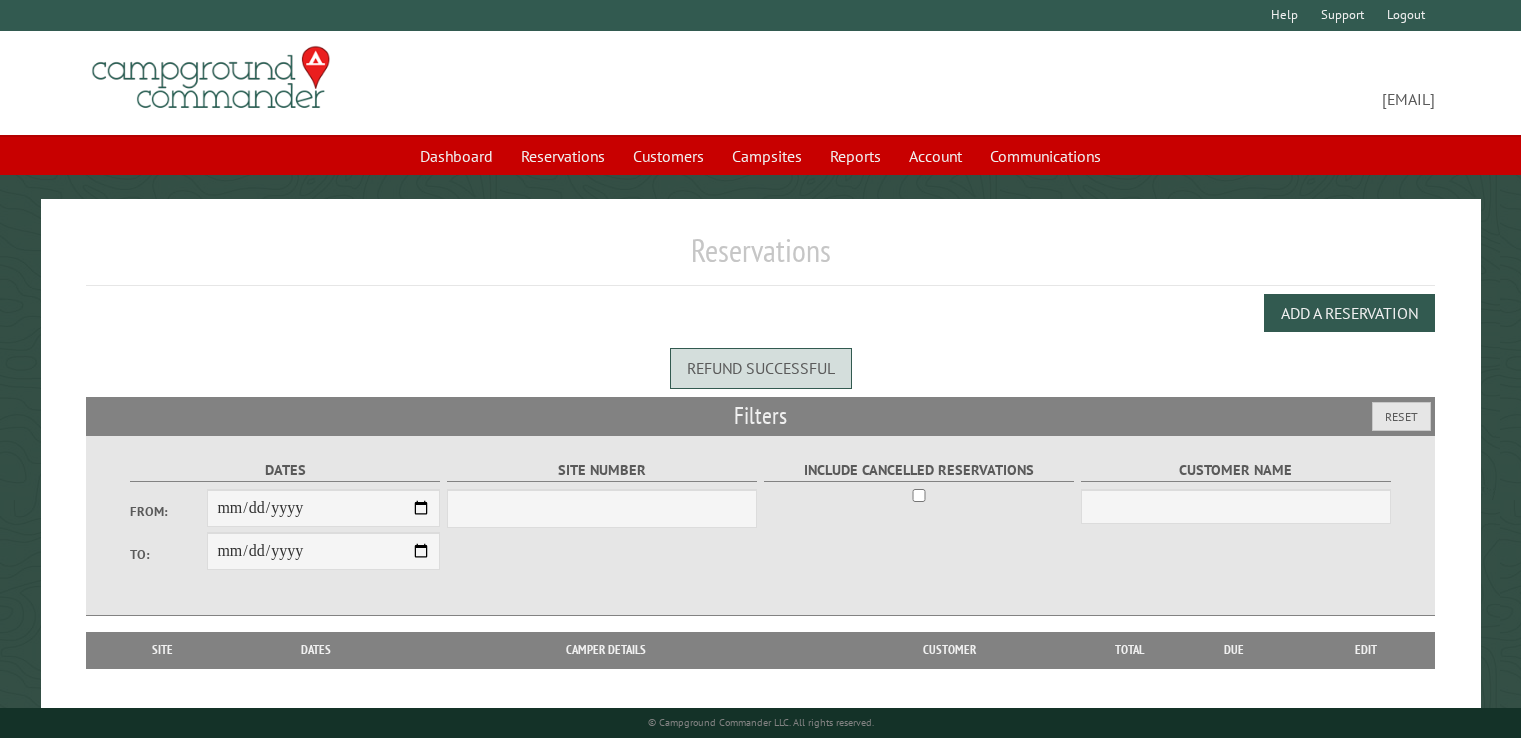 scroll, scrollTop: 0, scrollLeft: 0, axis: both 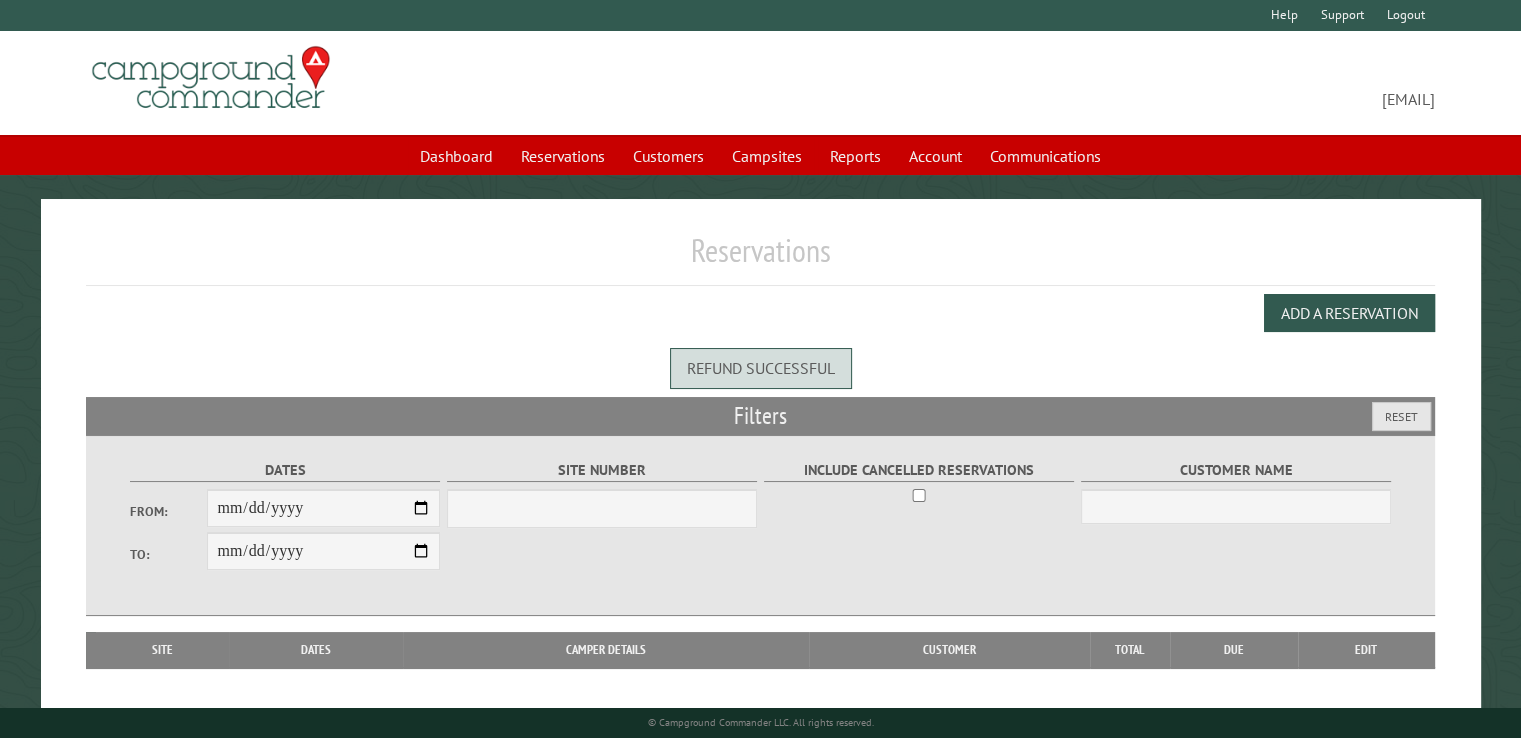 select on "***" 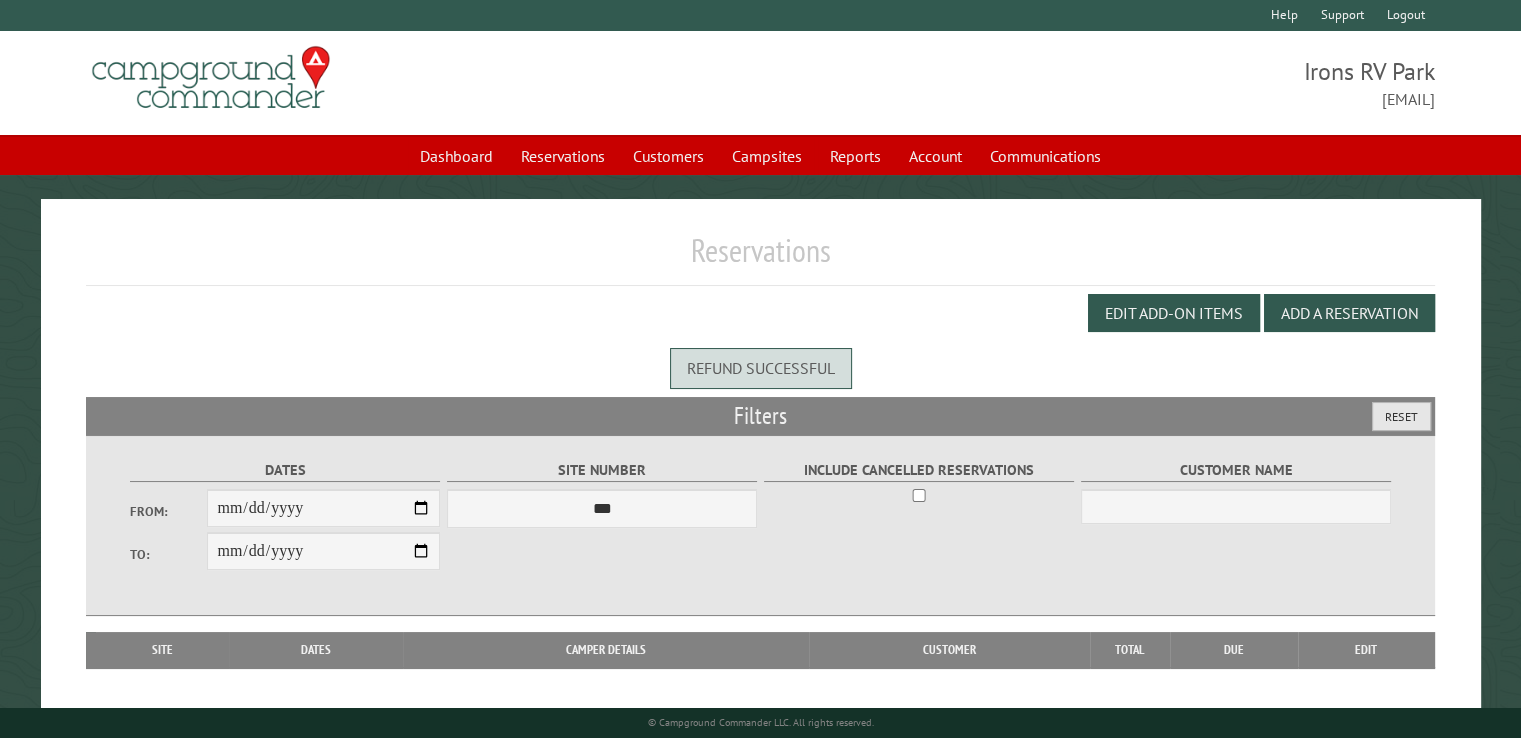 drag, startPoint x: 1412, startPoint y: 414, endPoint x: 1389, endPoint y: 422, distance: 24.351591 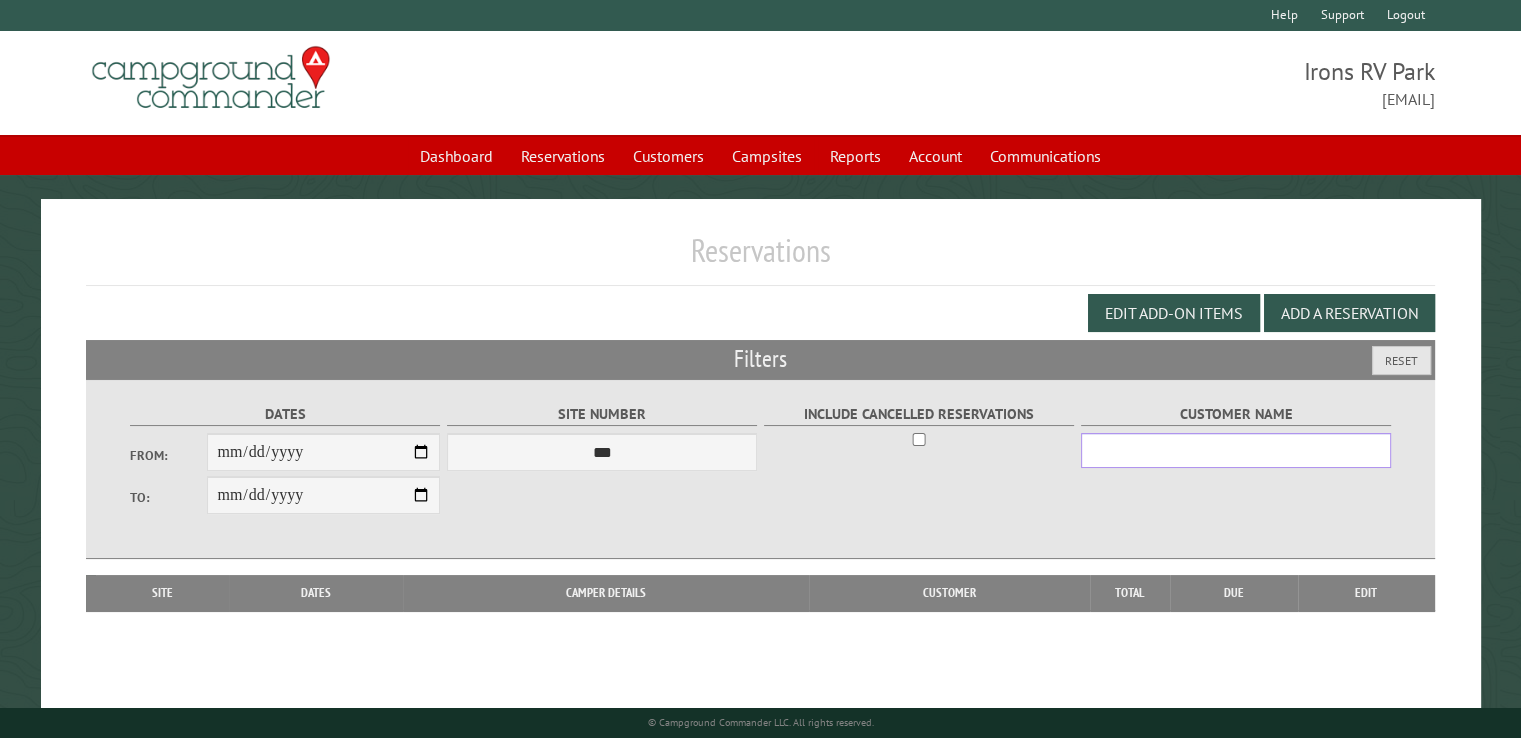 click on "Customer Name" at bounding box center (1236, 450) 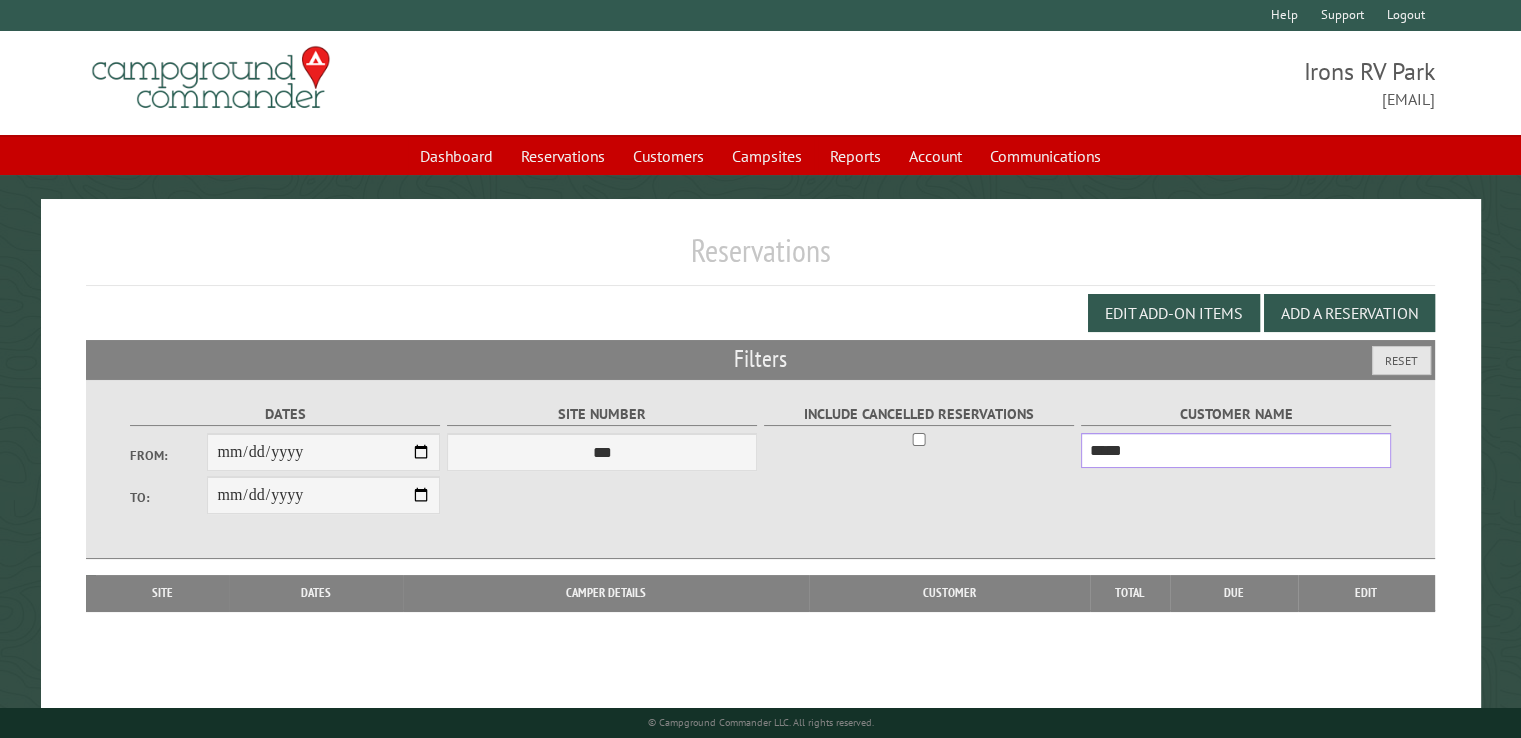 type on "*****" 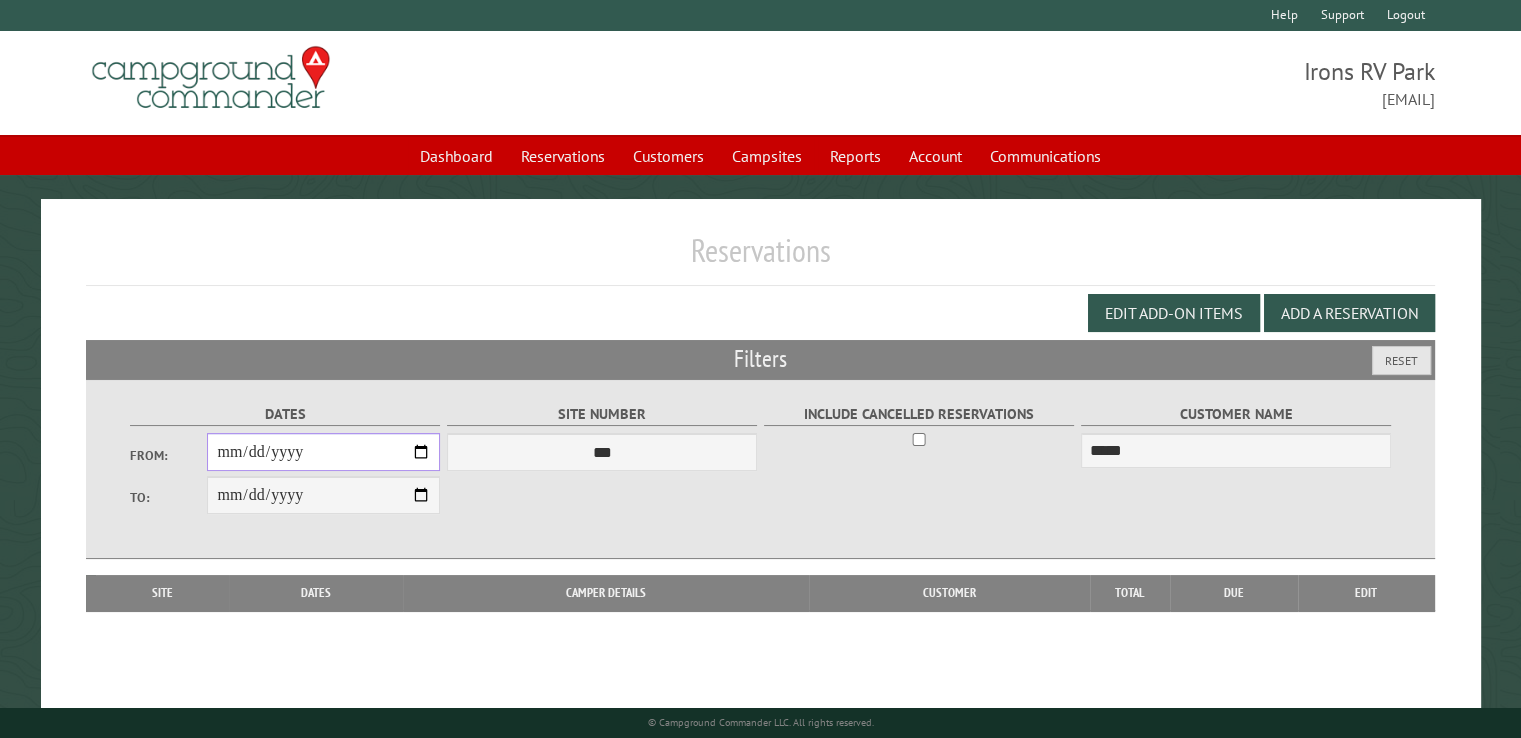 click on "From:" at bounding box center [323, 452] 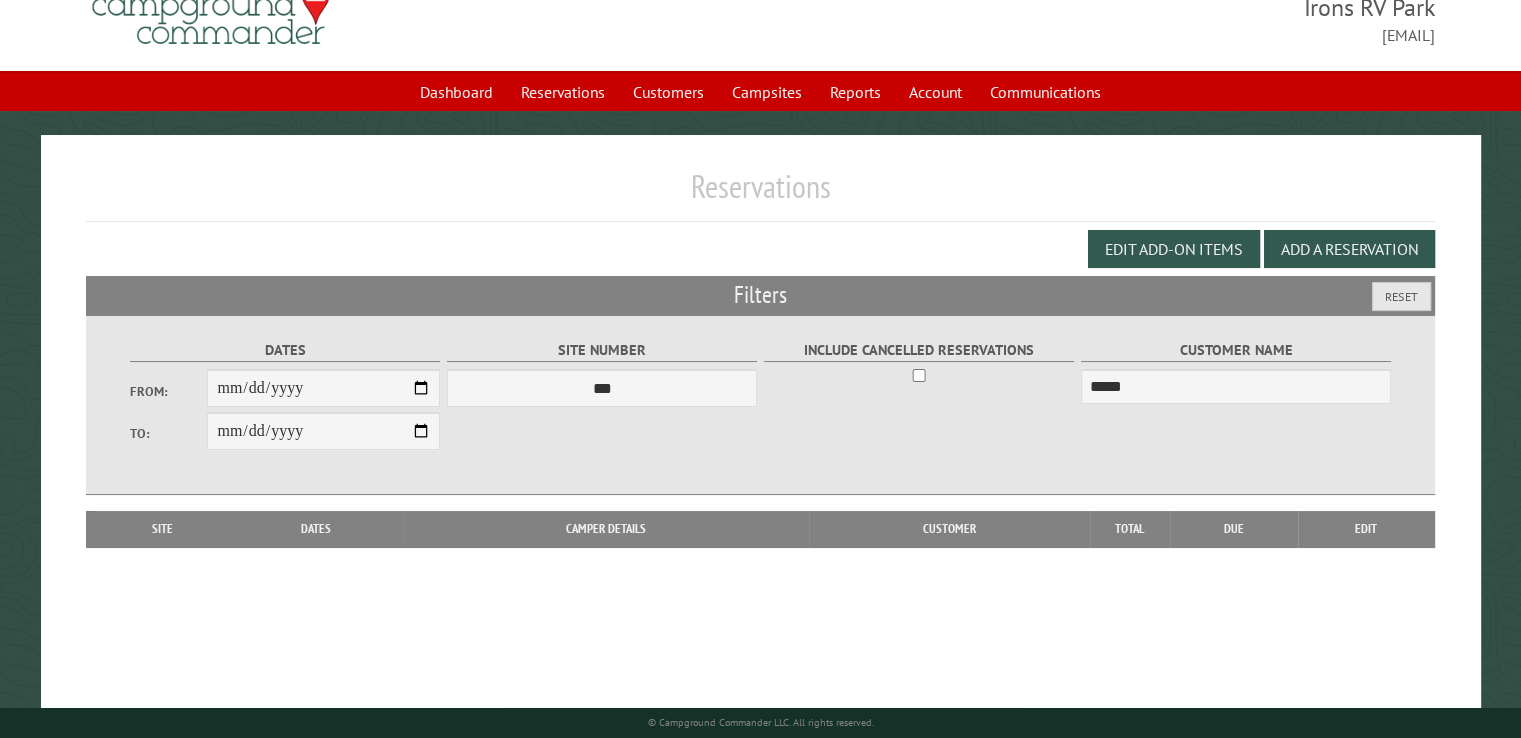 scroll, scrollTop: 99, scrollLeft: 0, axis: vertical 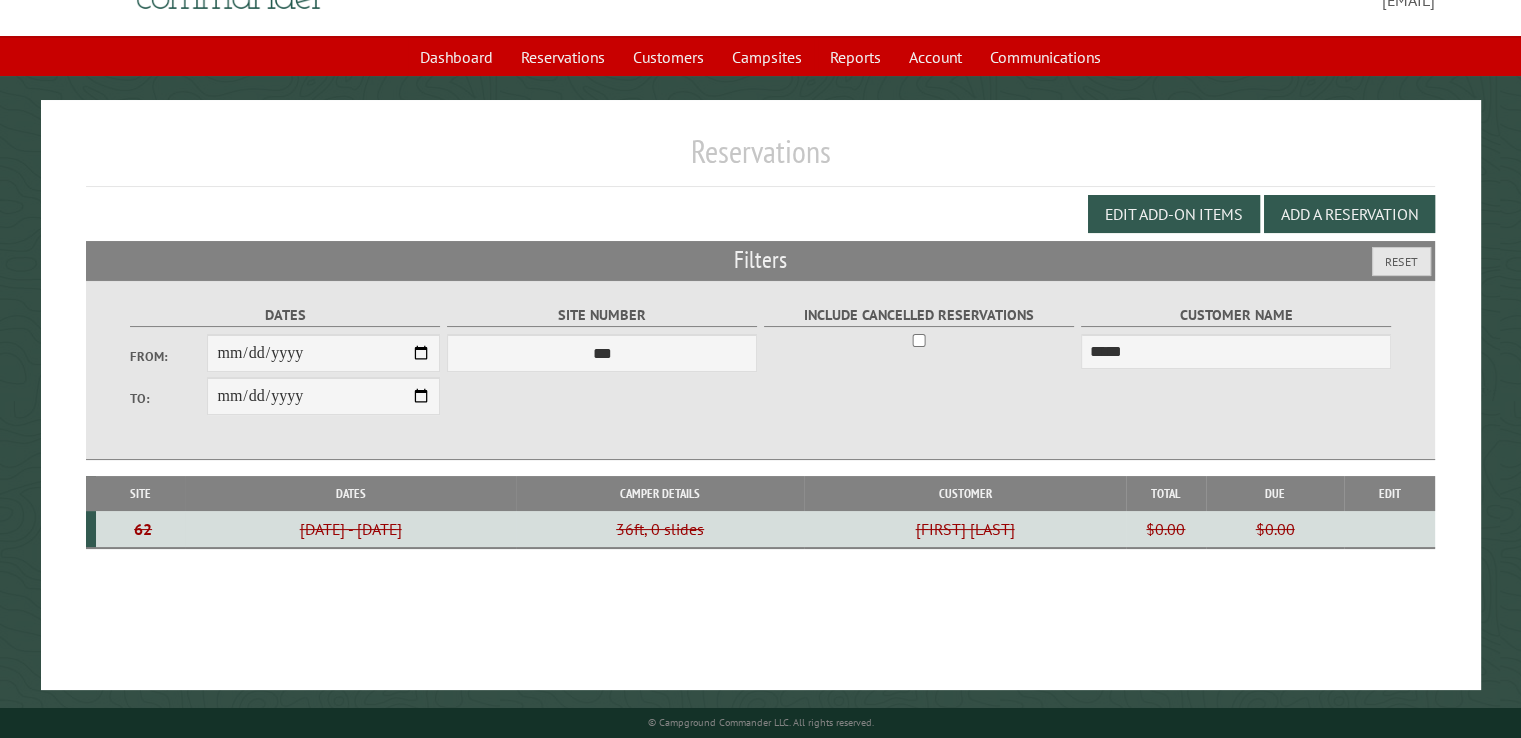 click on "$0.00" at bounding box center (1166, 529) 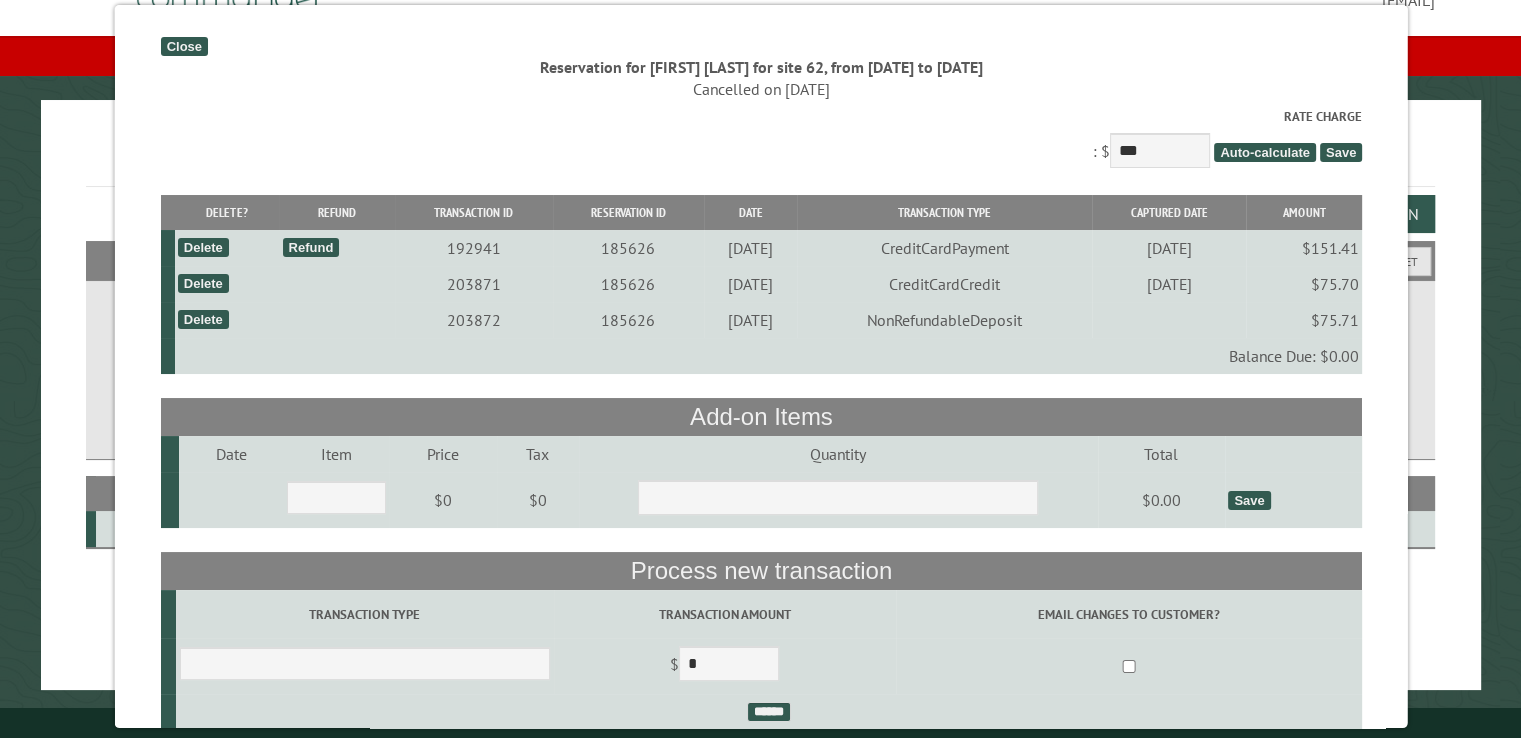 click on "Close" at bounding box center (183, 46) 